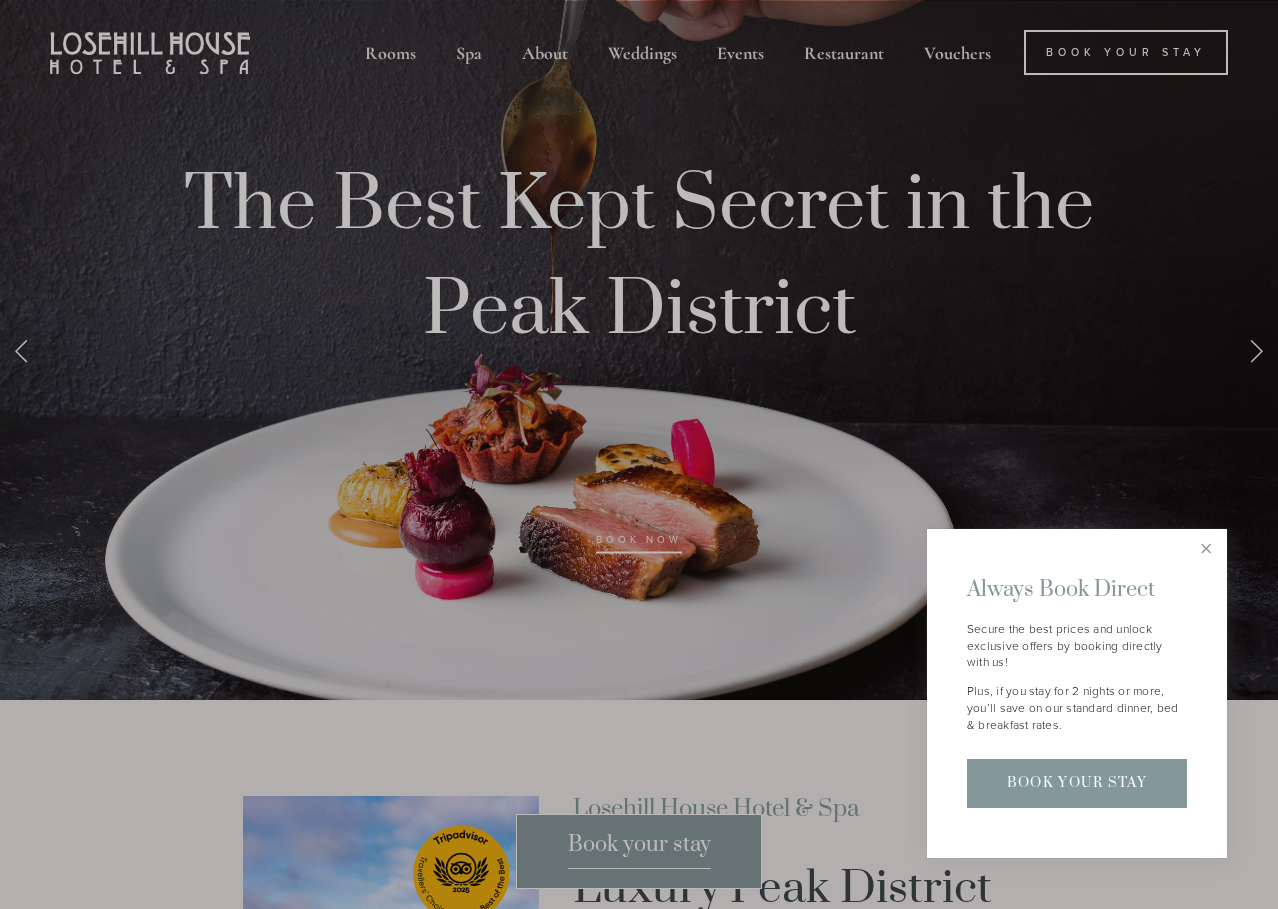 scroll, scrollTop: 0, scrollLeft: 0, axis: both 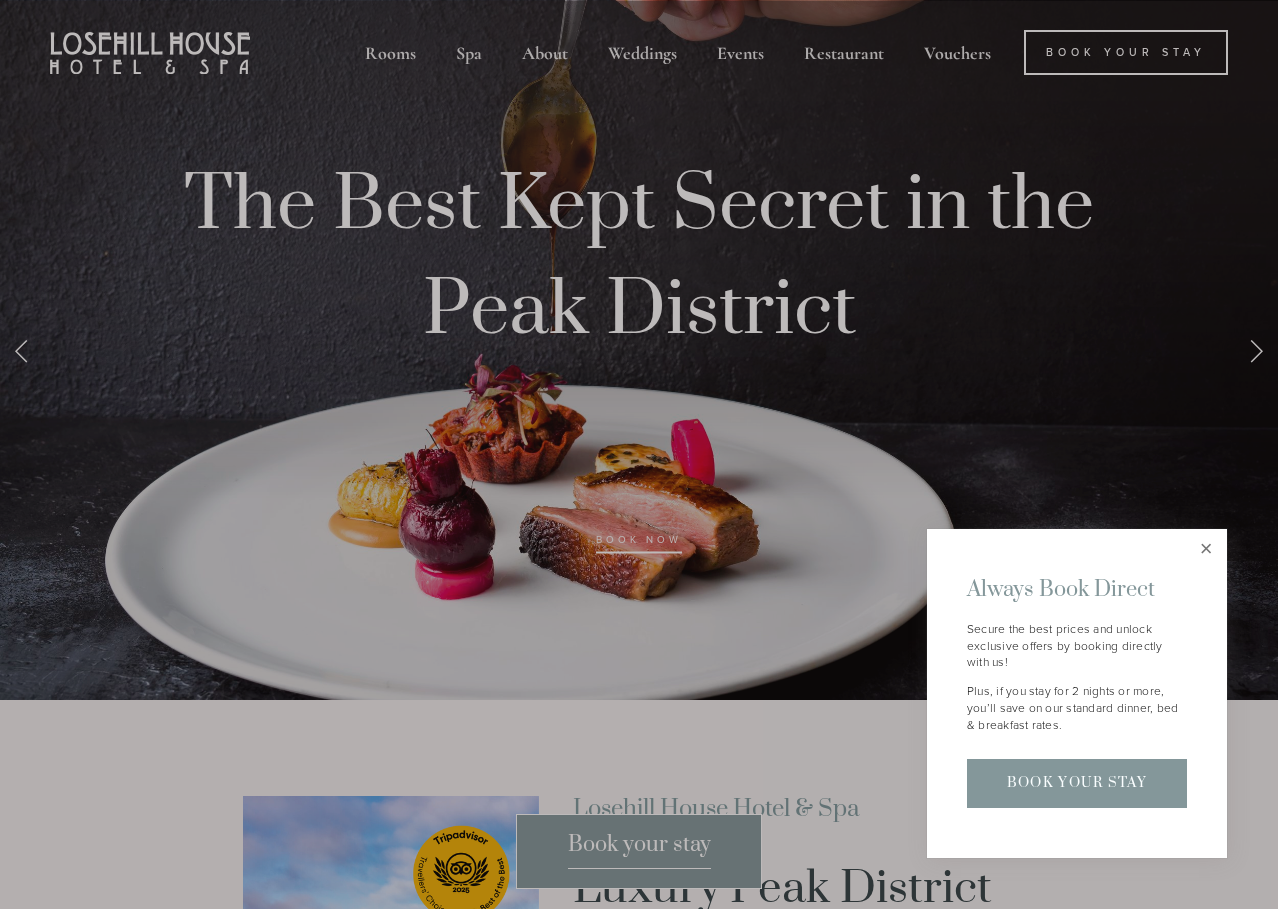 click at bounding box center [1206, 549] 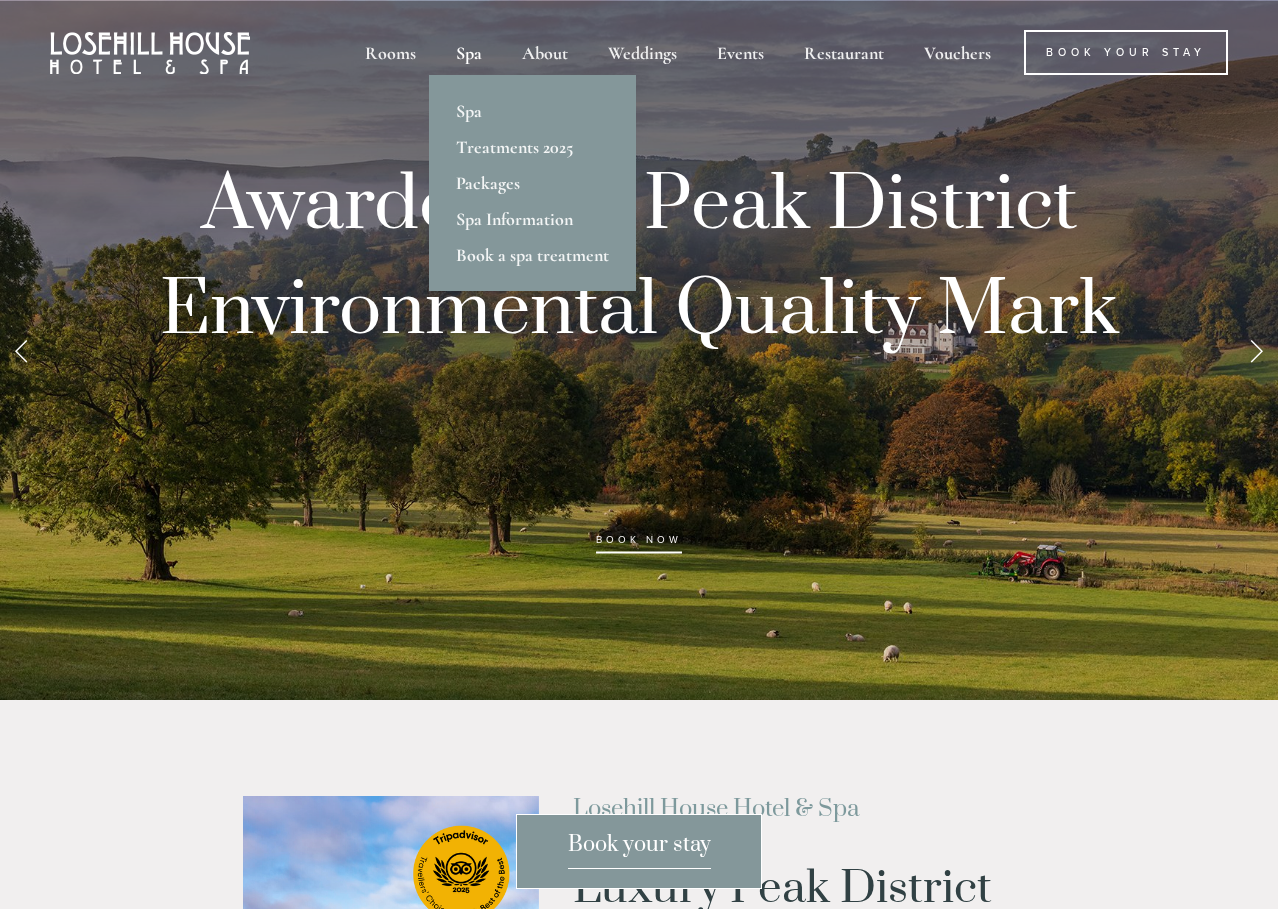 click on "Spa" at bounding box center [469, 52] 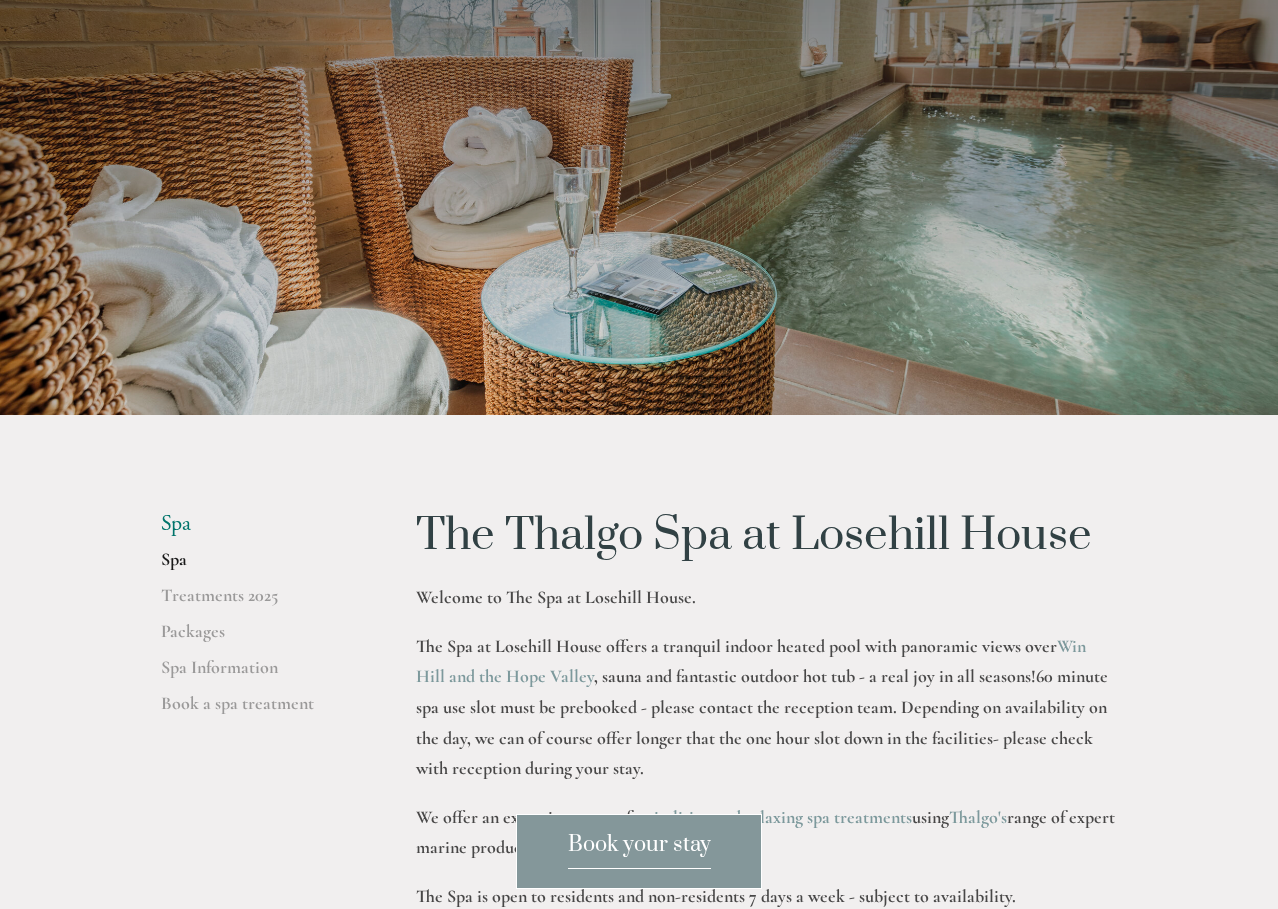 scroll, scrollTop: 181, scrollLeft: 0, axis: vertical 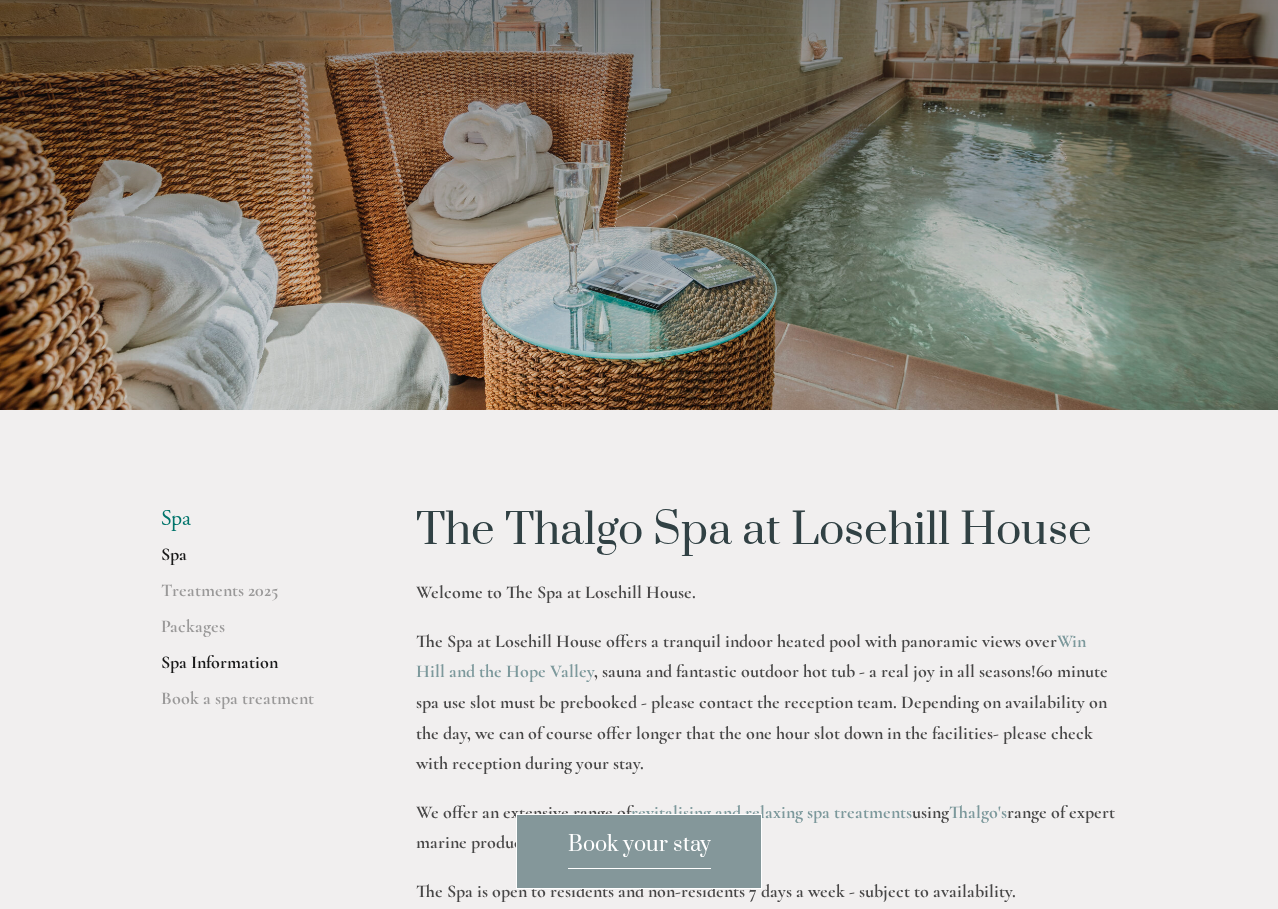 click on "Spa Information" at bounding box center (256, 669) 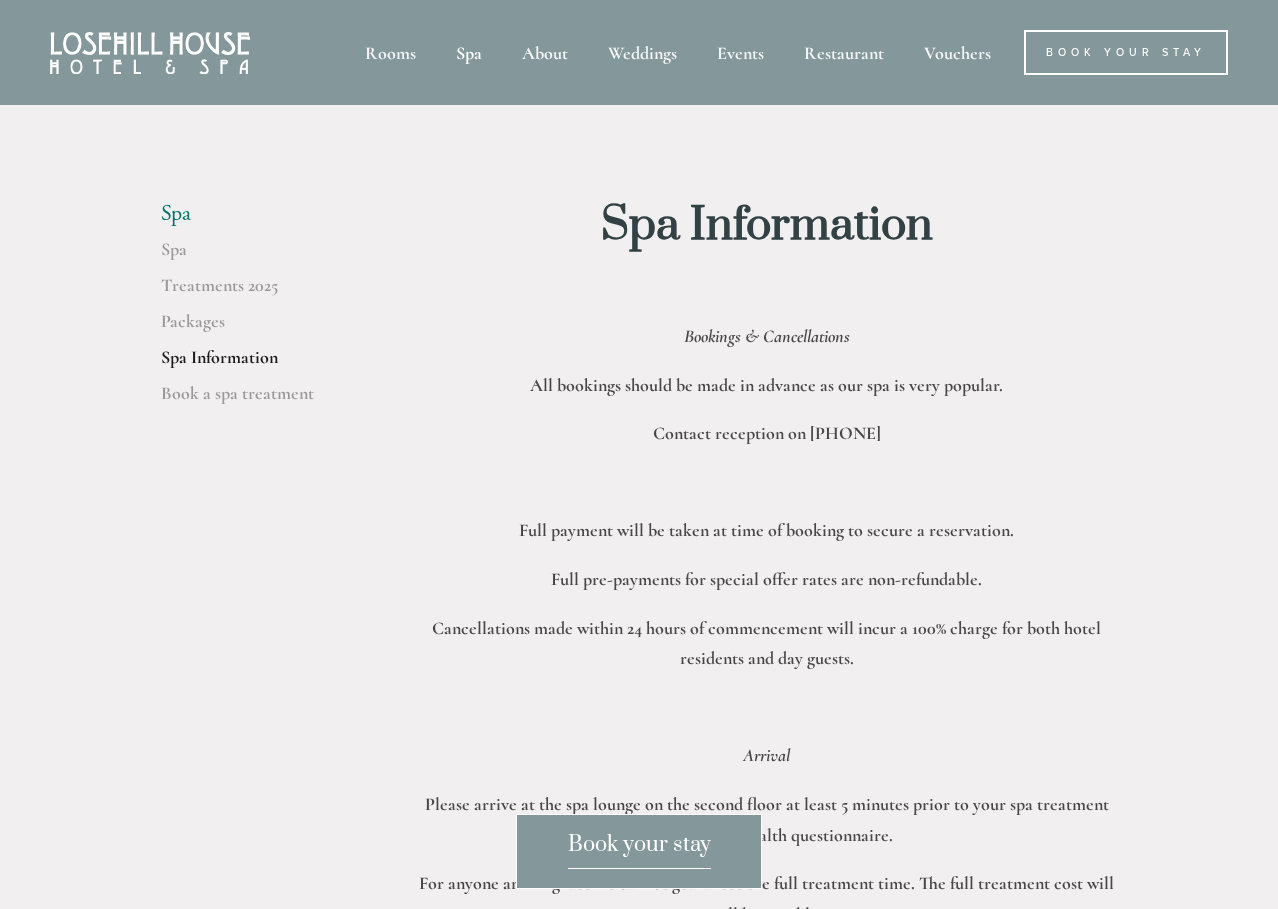 scroll, scrollTop: 0, scrollLeft: 0, axis: both 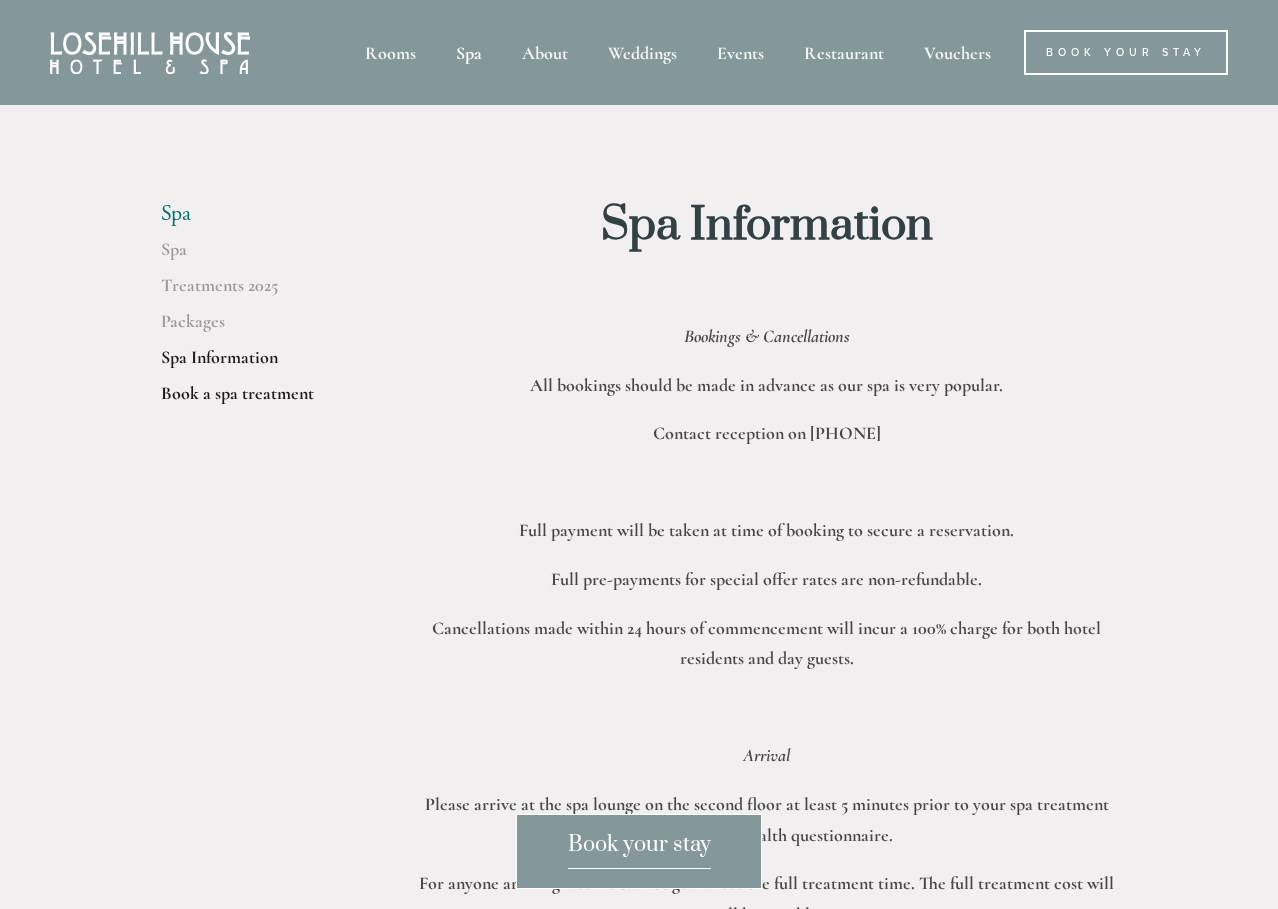 click on "Book a spa treatment" at bounding box center (256, 400) 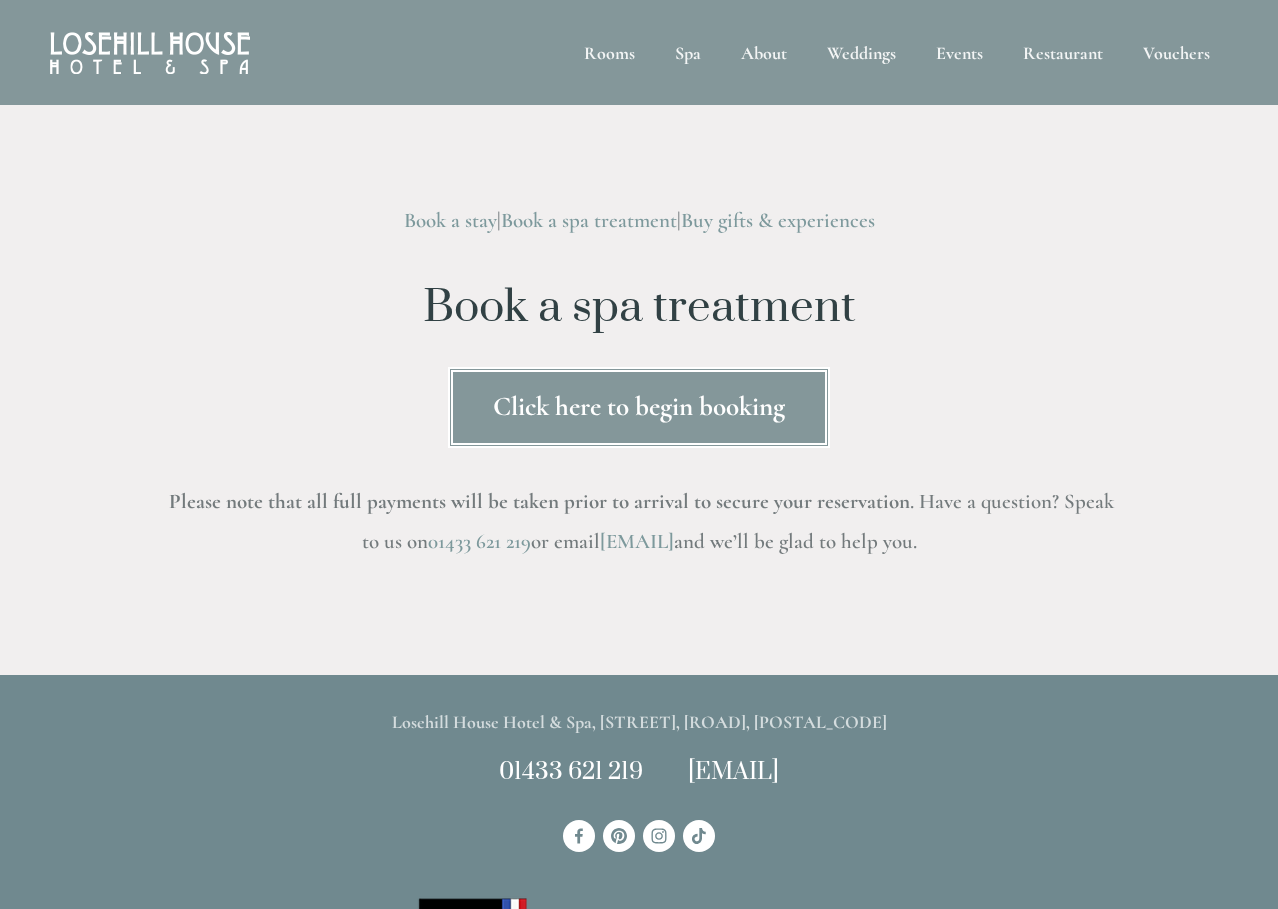 scroll, scrollTop: 0, scrollLeft: 0, axis: both 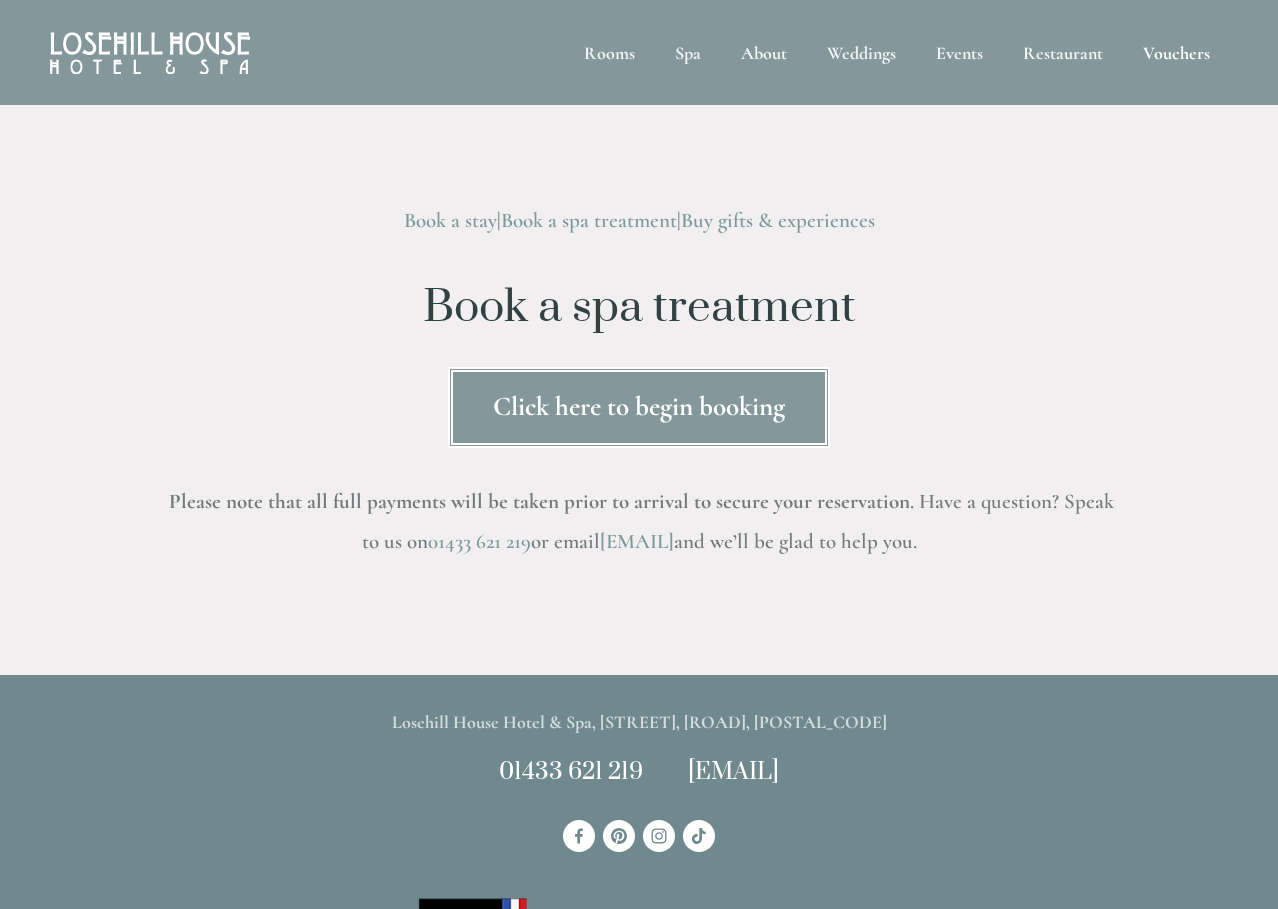 click on "Vouchers" at bounding box center (1176, 52) 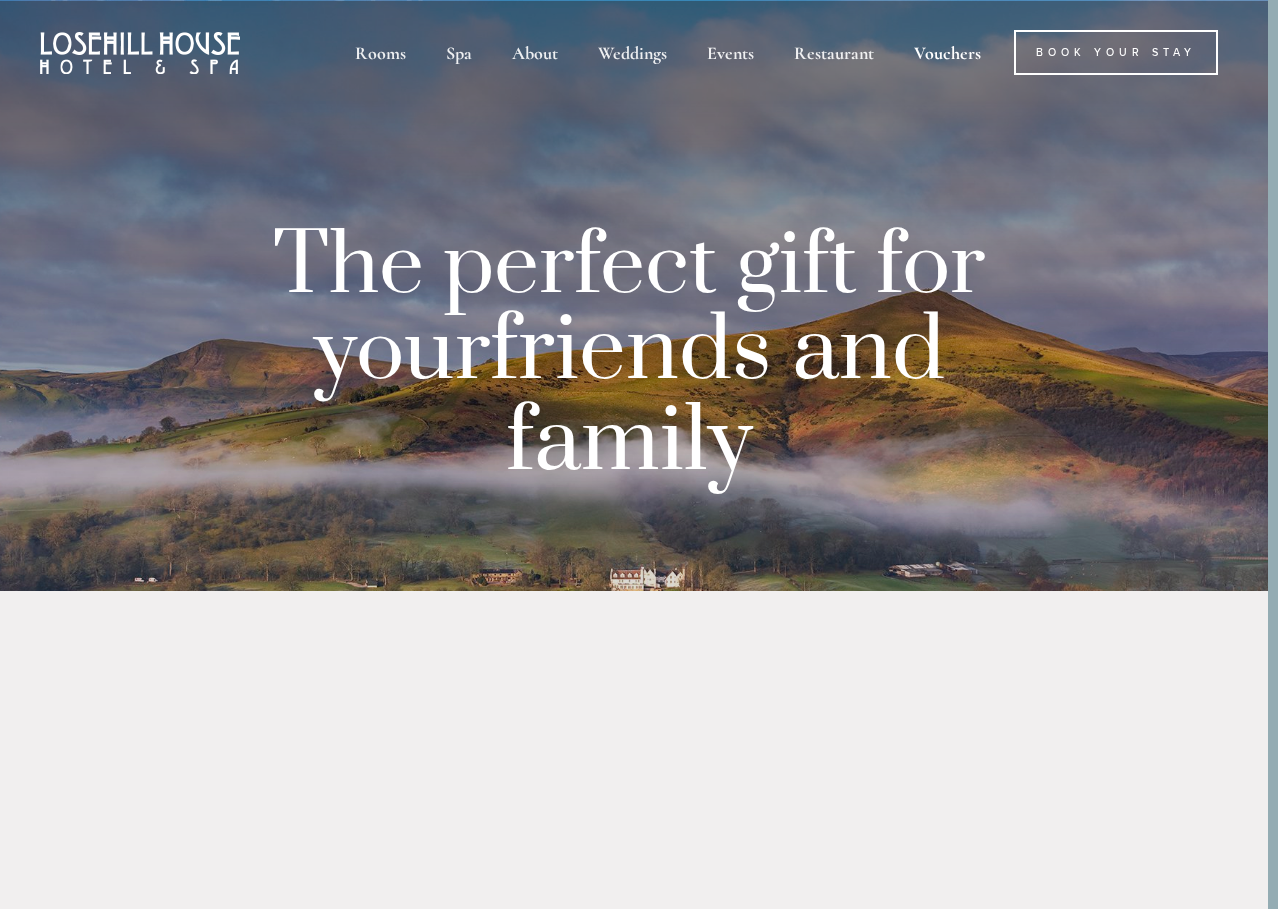 scroll, scrollTop: 0, scrollLeft: 10, axis: horizontal 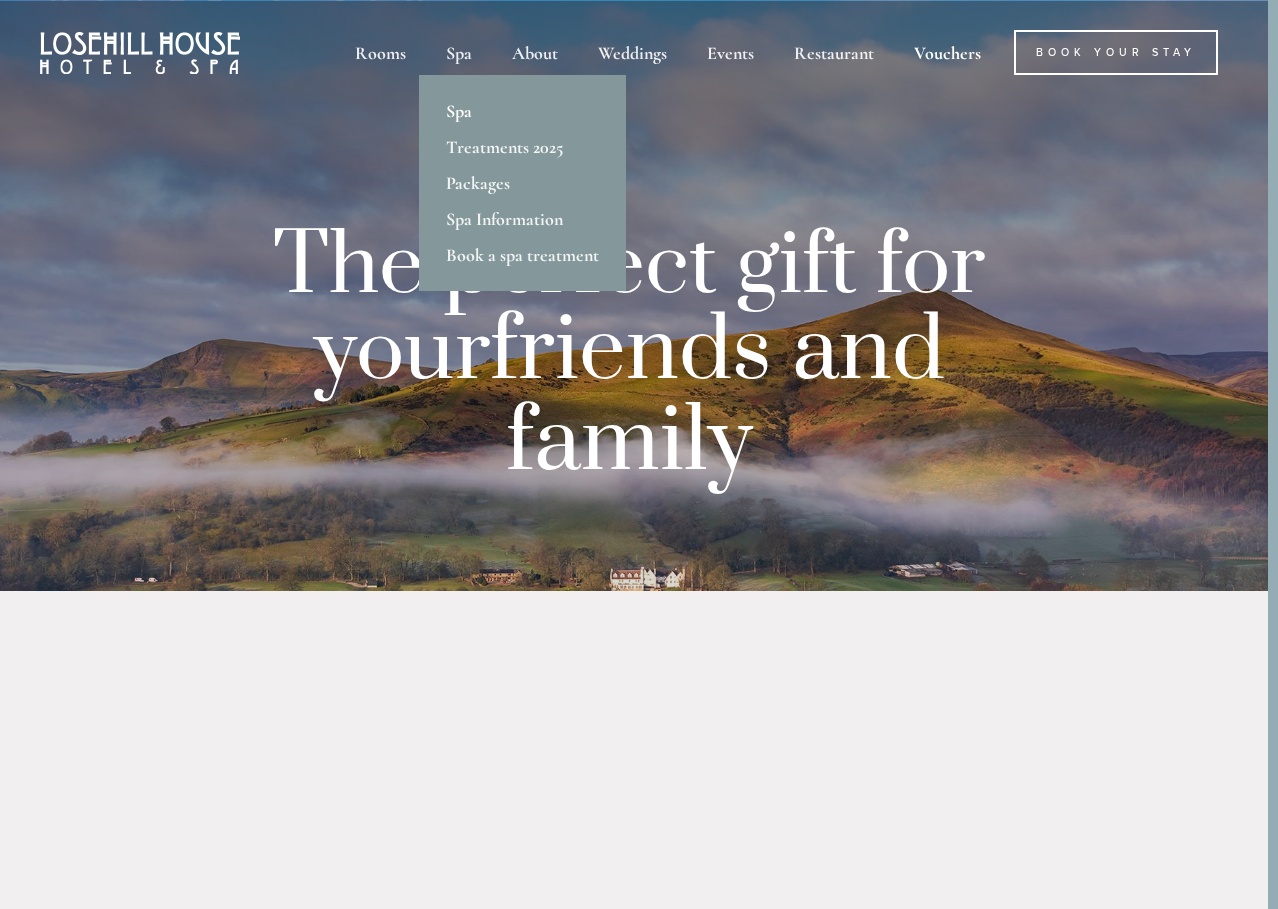 click on "Spa" at bounding box center [522, 111] 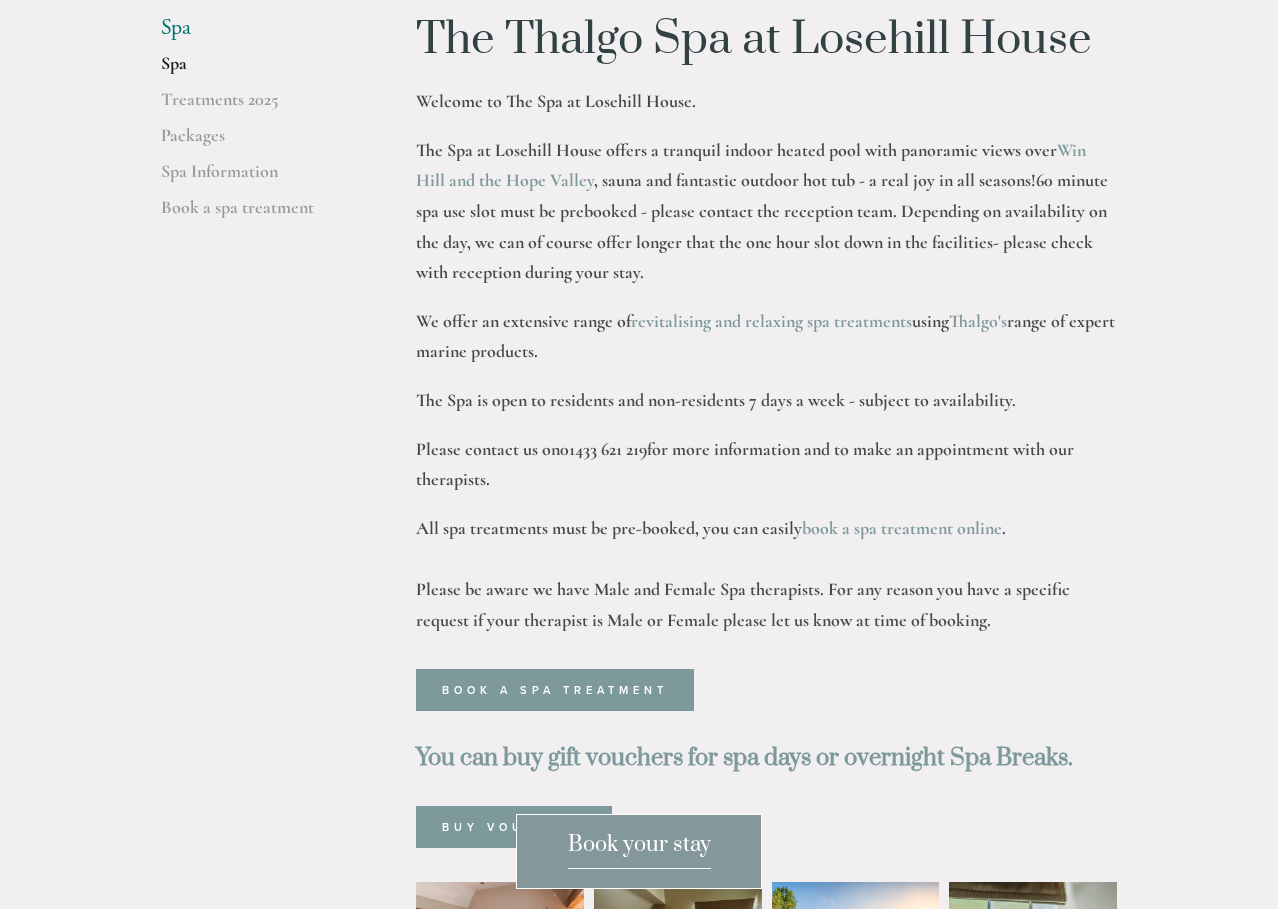 scroll, scrollTop: 675, scrollLeft: 0, axis: vertical 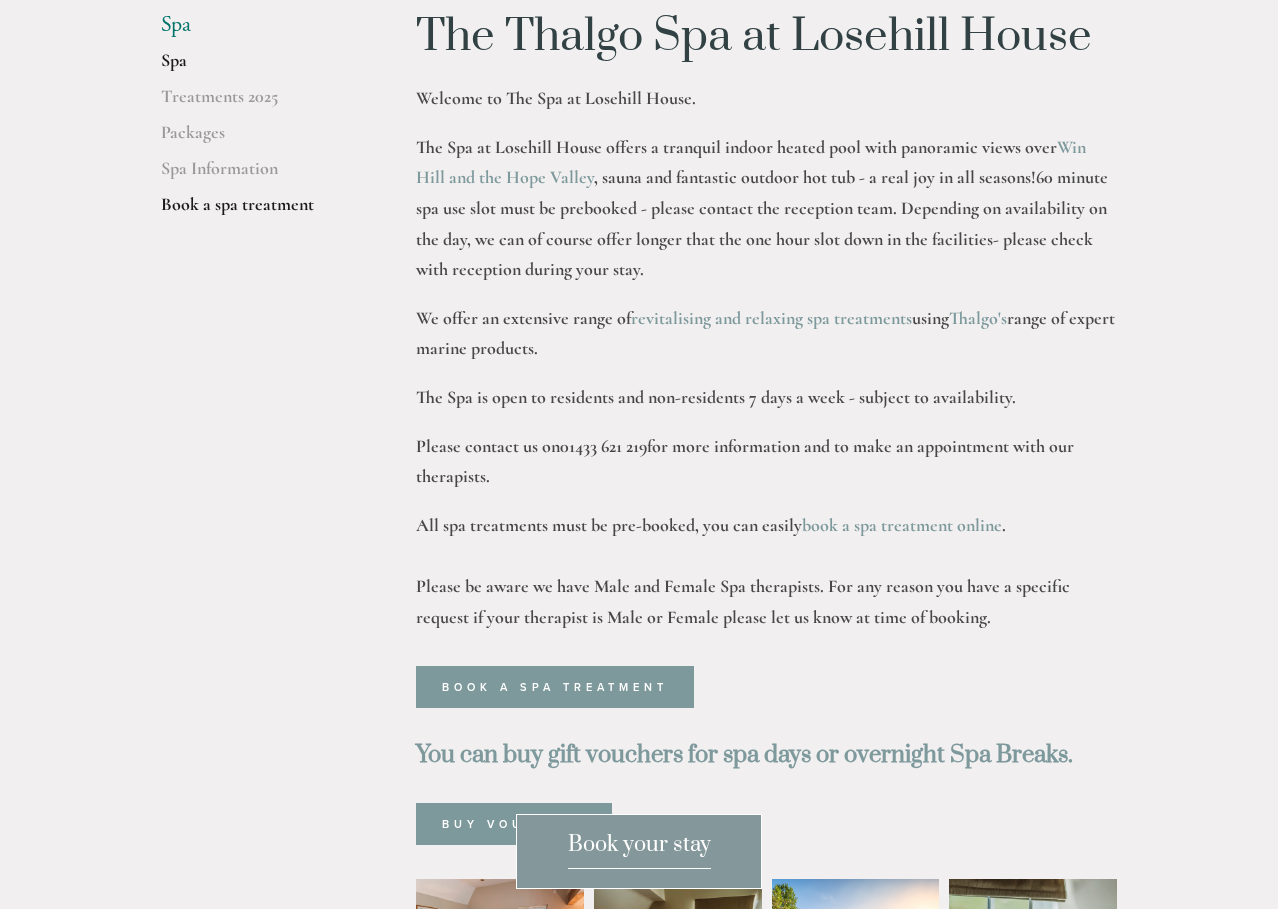 click on "Book a spa treatment" at bounding box center (256, 211) 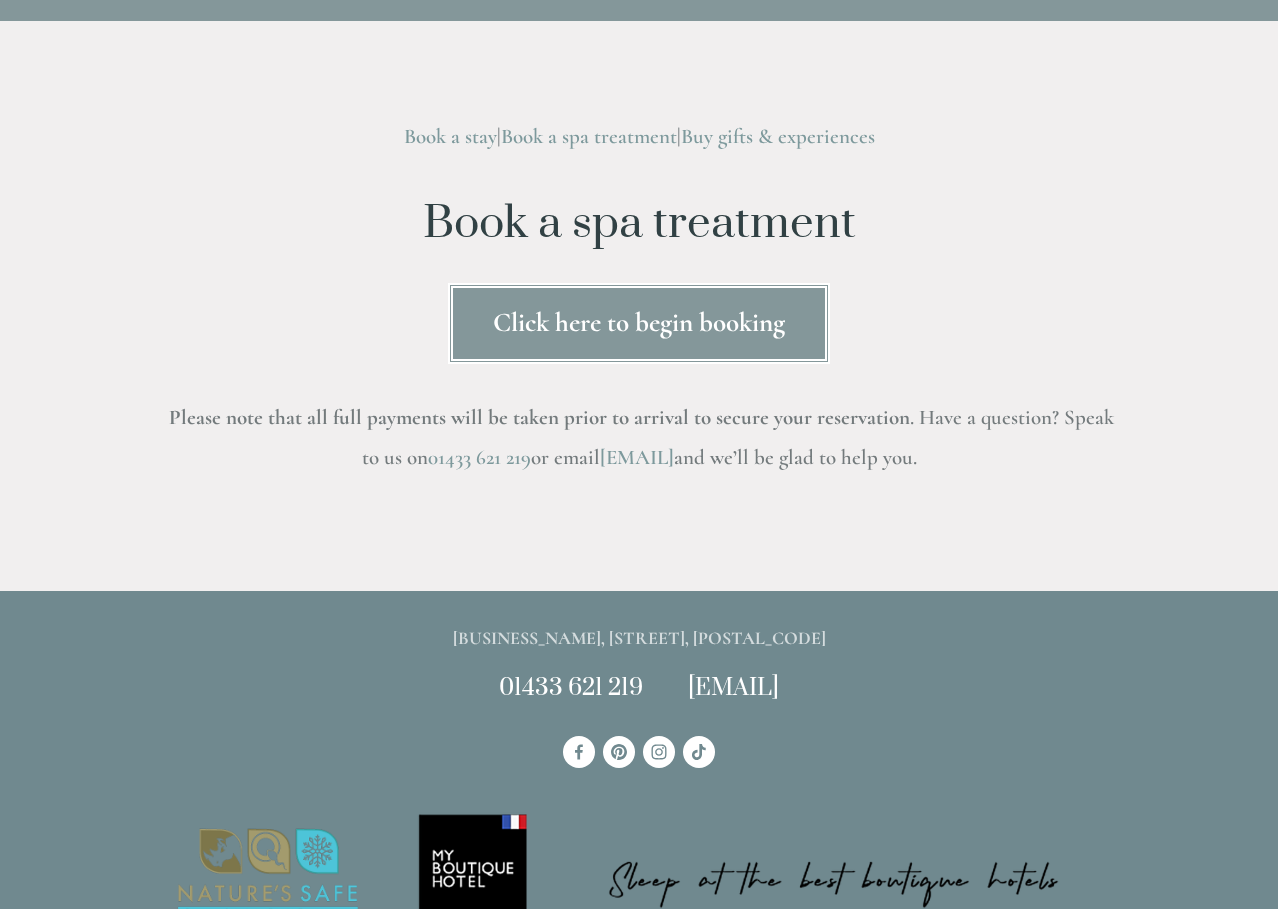 scroll, scrollTop: 84, scrollLeft: 0, axis: vertical 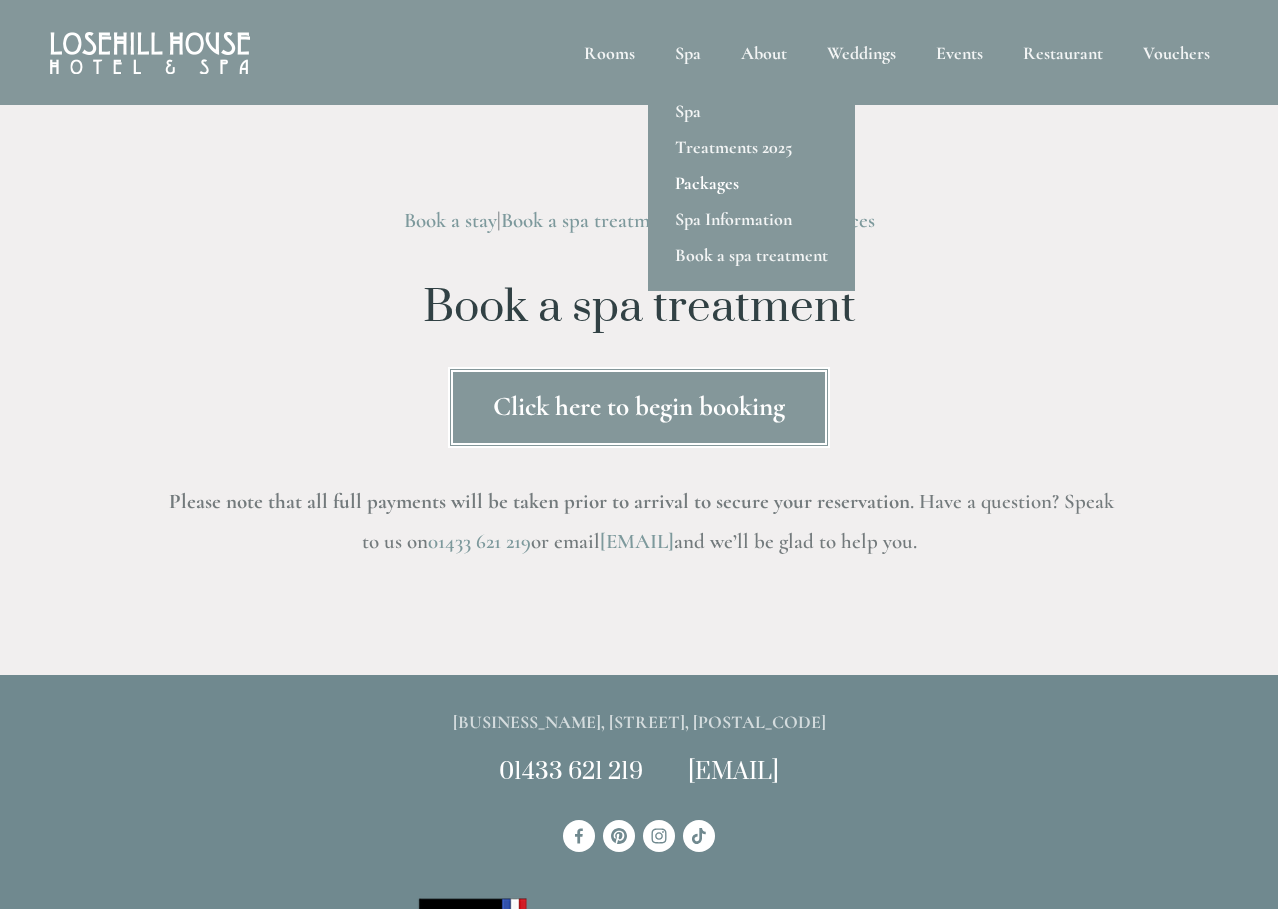 click on "Packages" at bounding box center (751, 183) 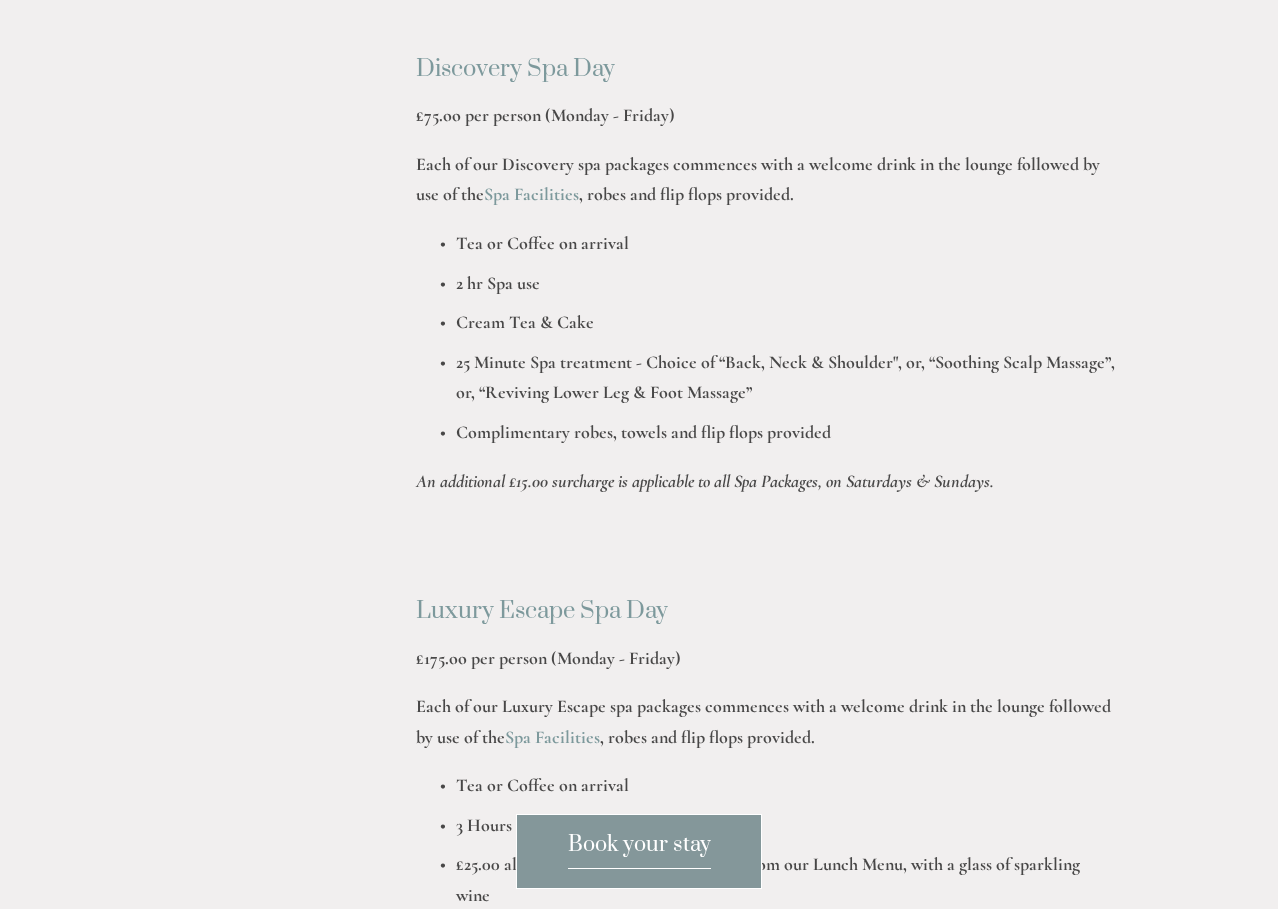 scroll, scrollTop: 1741, scrollLeft: 0, axis: vertical 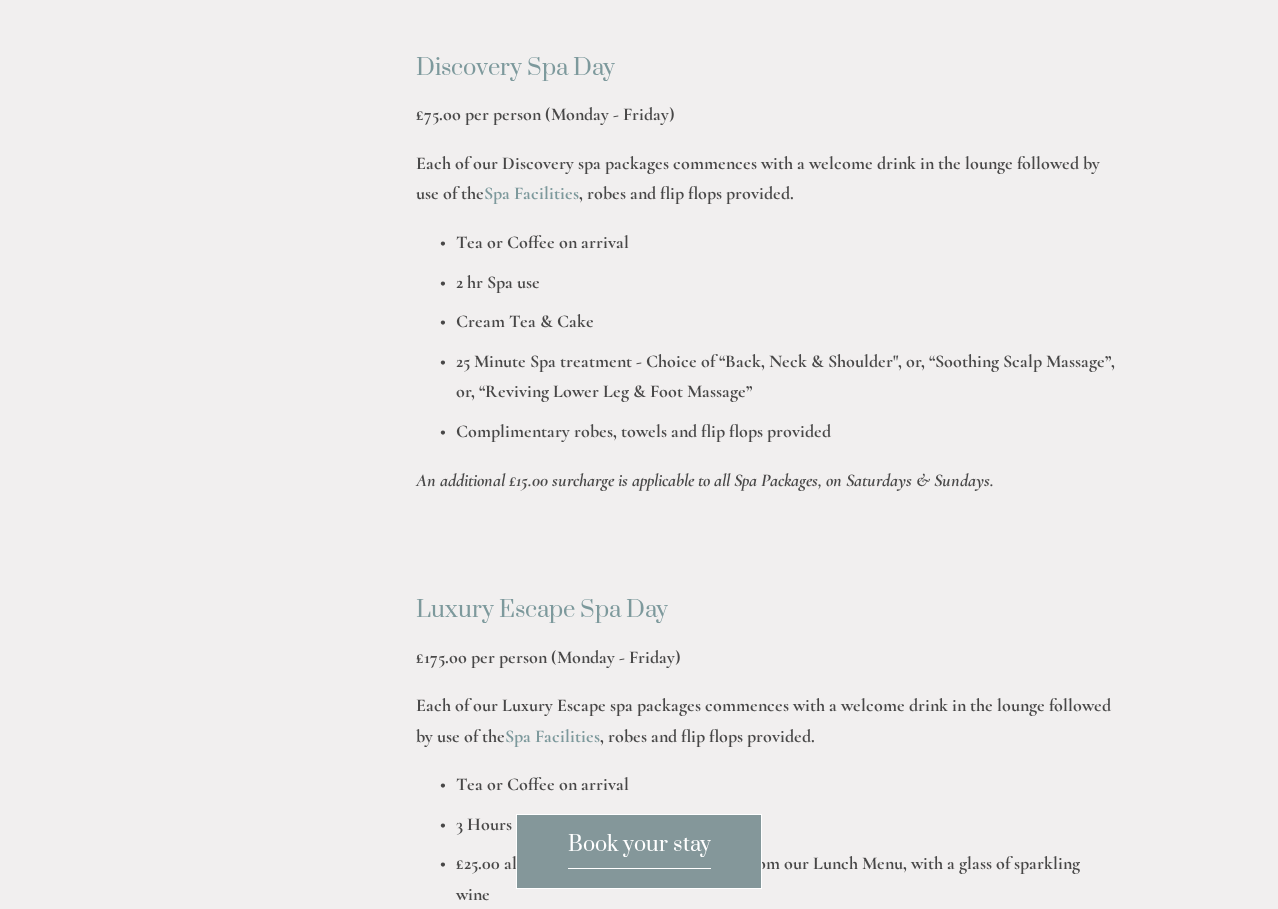 click on "Book your stay" at bounding box center [639, 850] 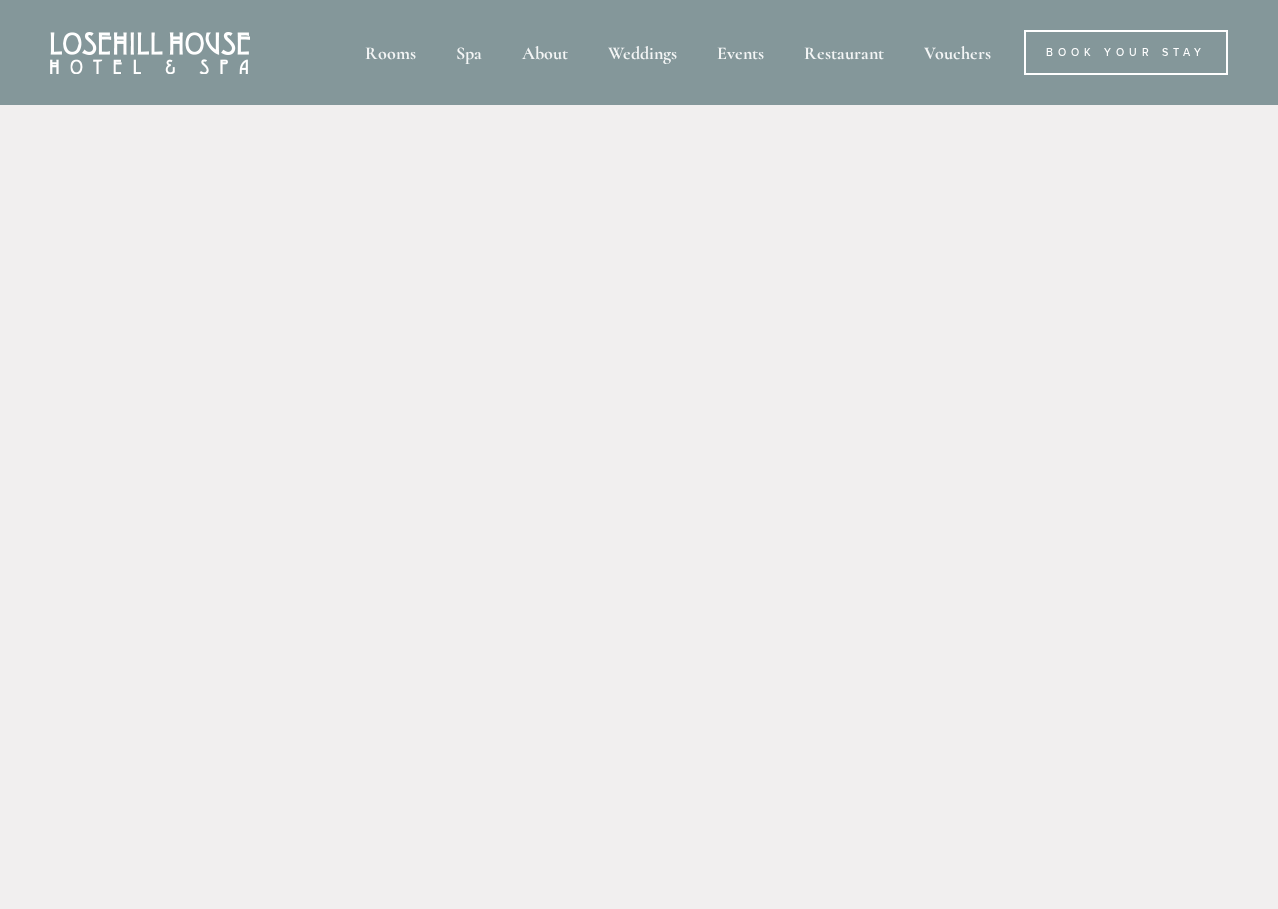 scroll, scrollTop: 0, scrollLeft: 0, axis: both 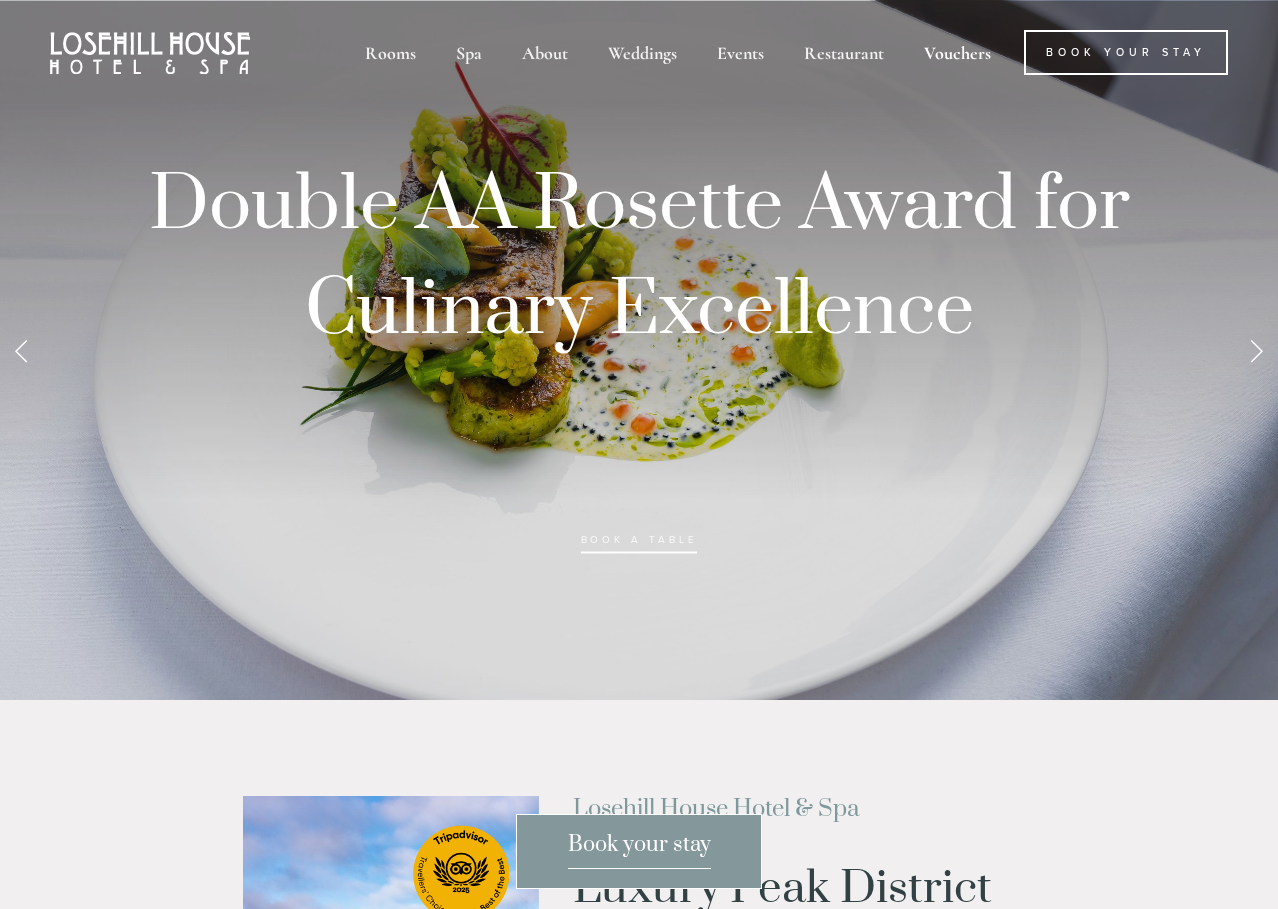 click on "Vouchers" at bounding box center (957, 52) 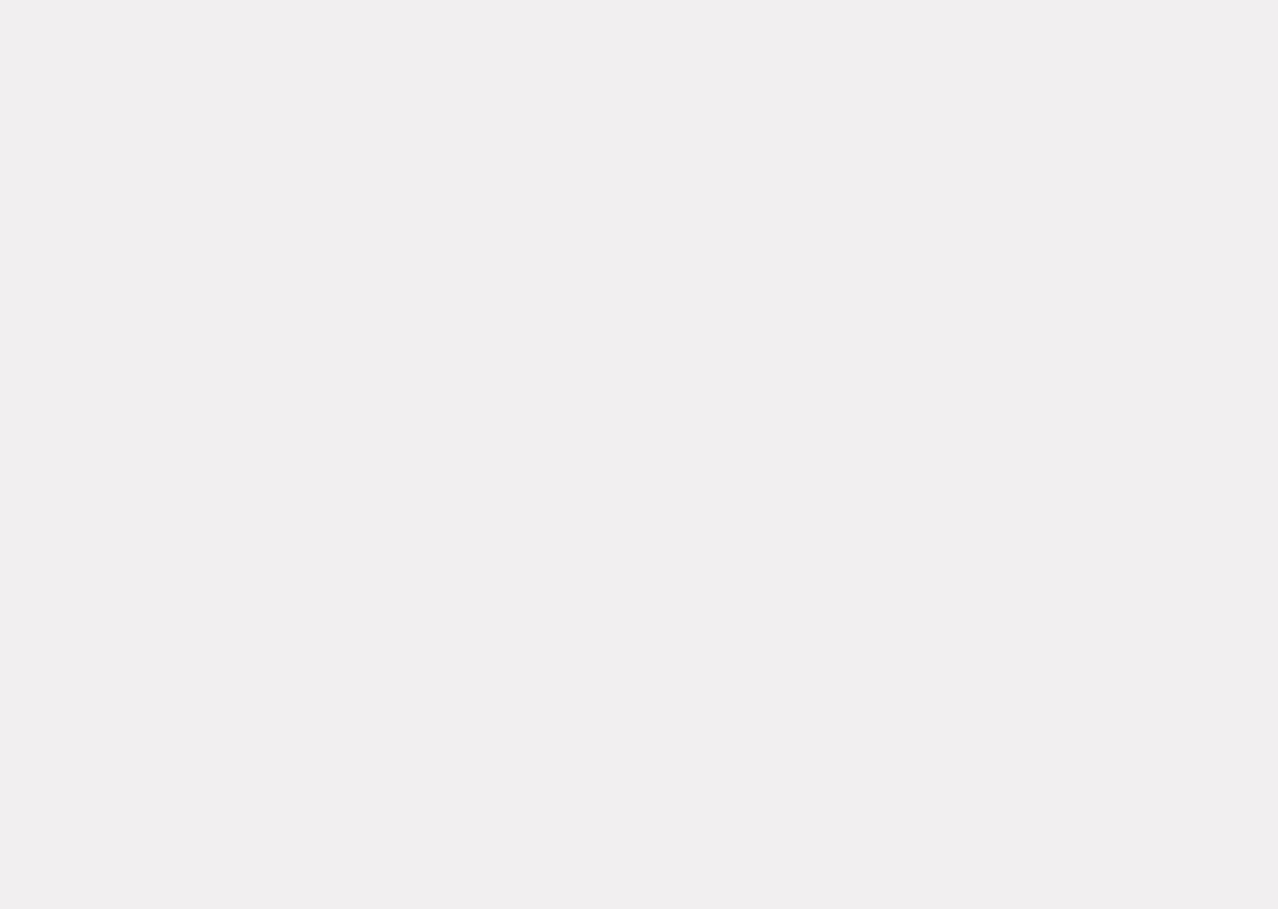 scroll, scrollTop: 1224, scrollLeft: 0, axis: vertical 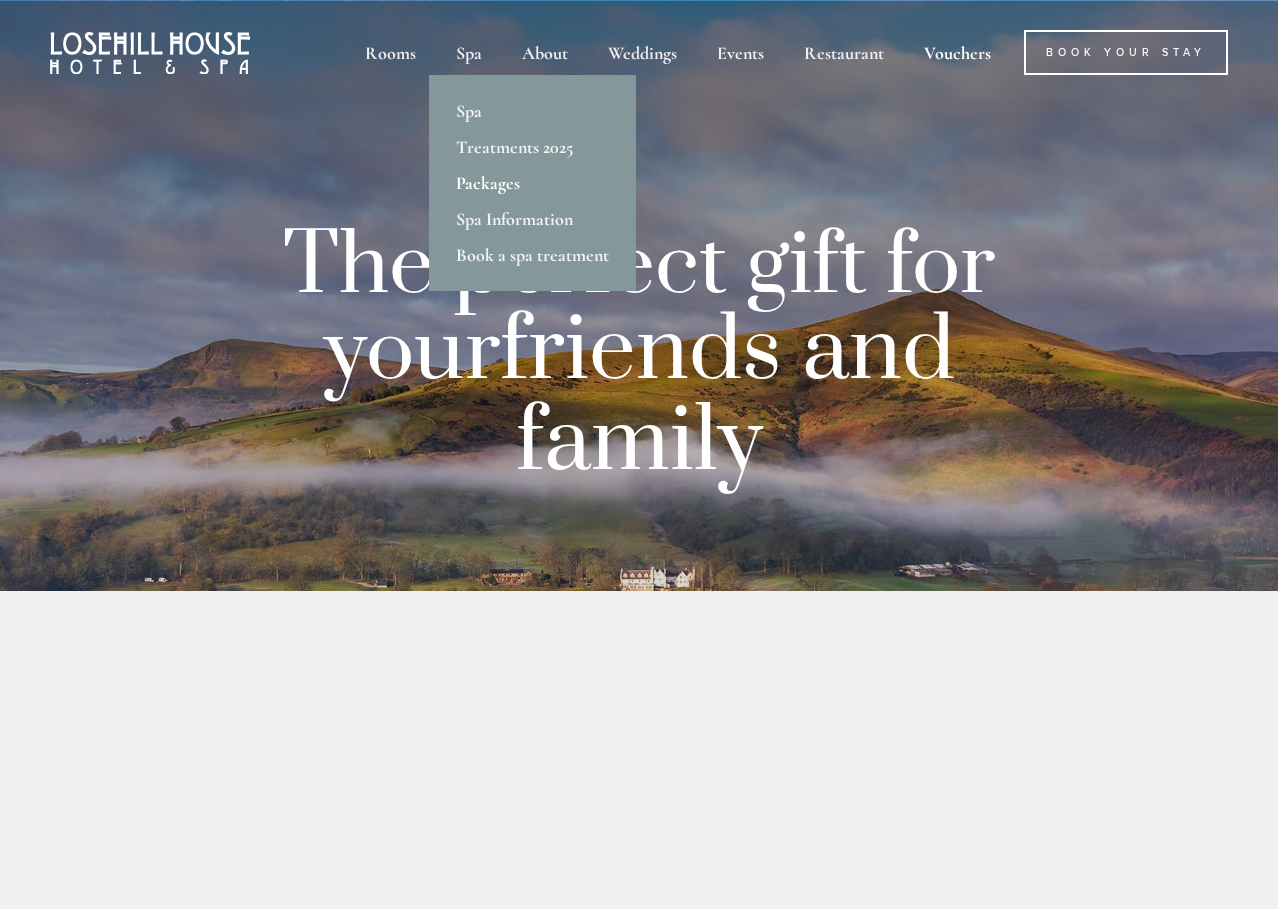 click on "Packages" at bounding box center [532, 183] 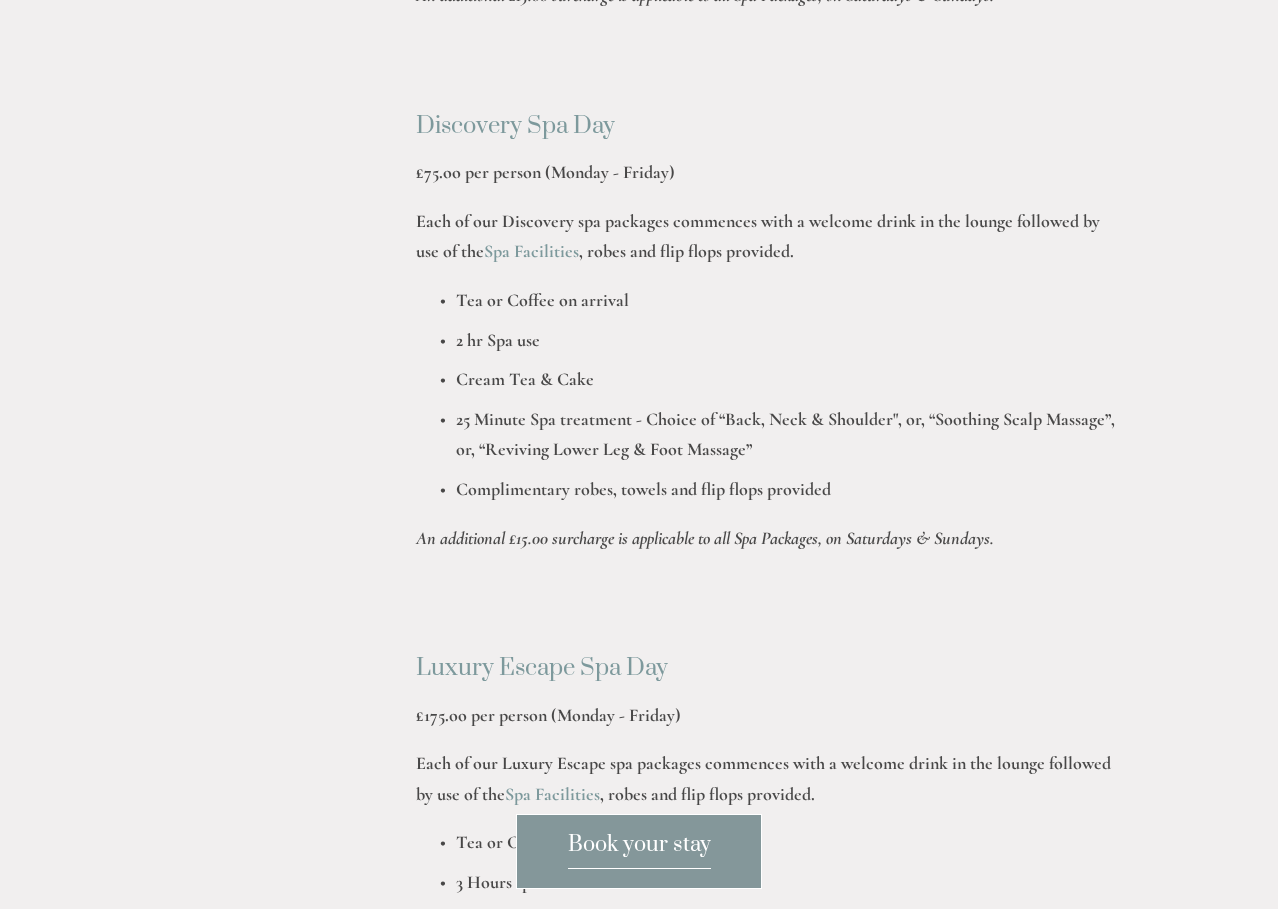 scroll, scrollTop: 1685, scrollLeft: 0, axis: vertical 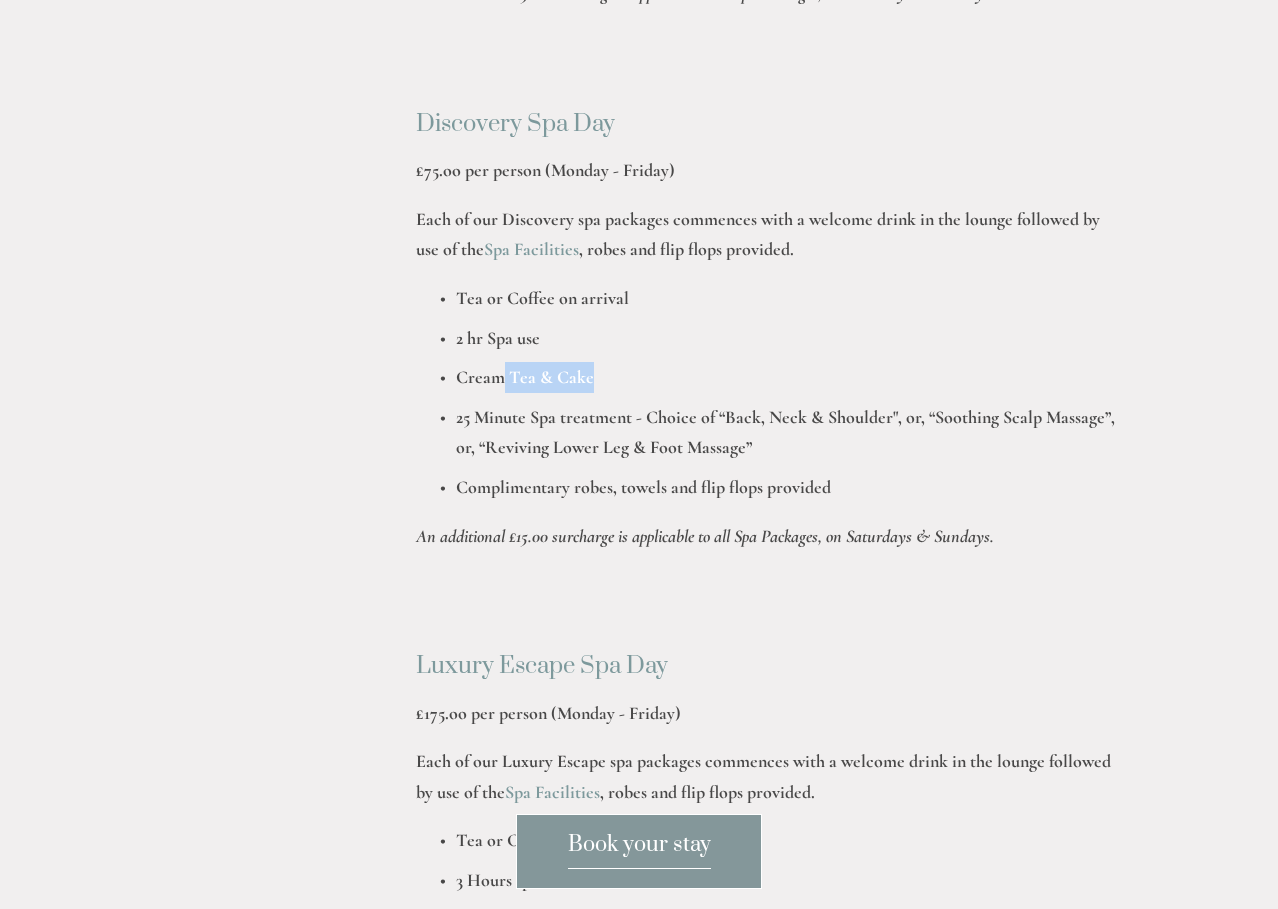 drag, startPoint x: 502, startPoint y: 395, endPoint x: 613, endPoint y: 400, distance: 111.11256 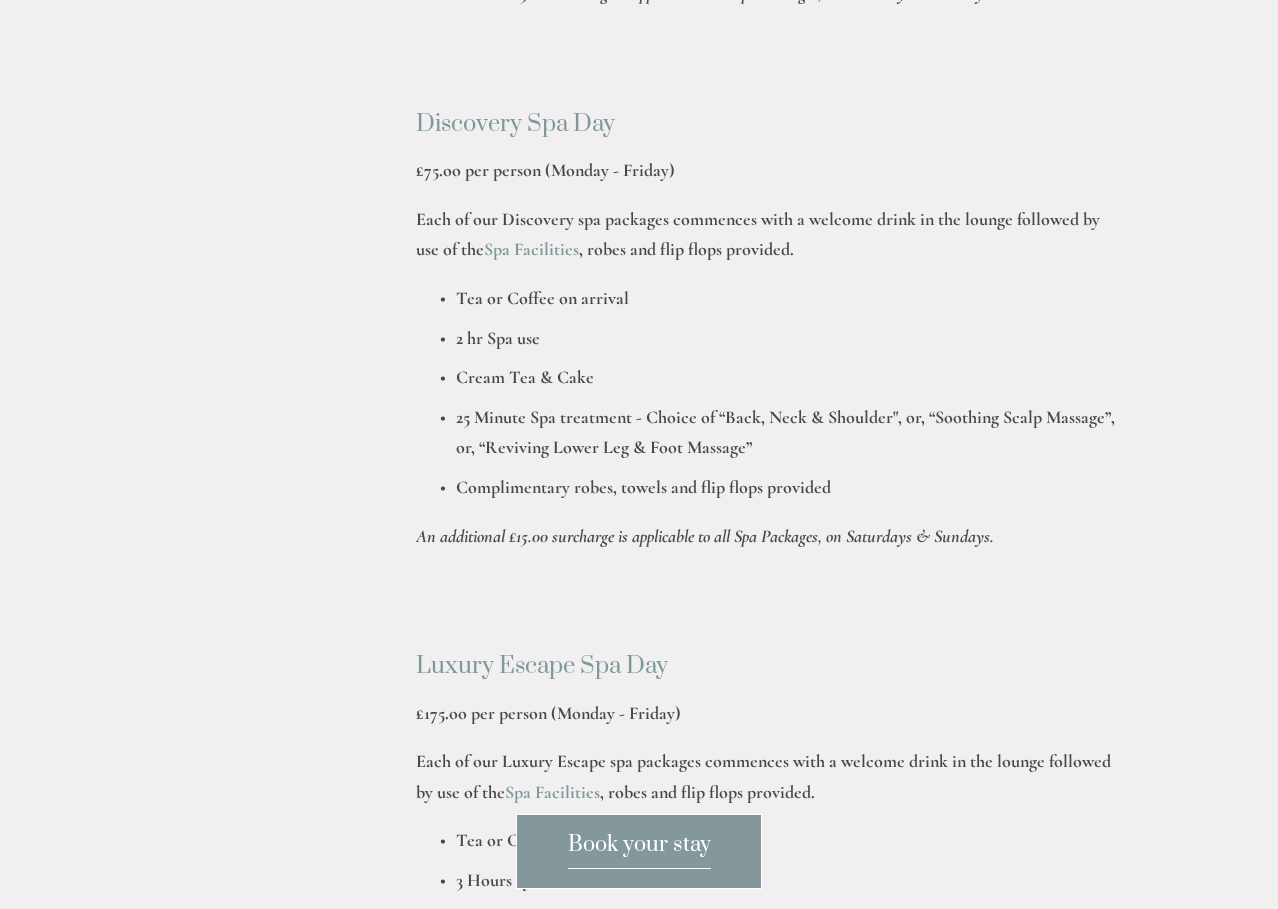 click on "25 Minute Spa treatment - Choice of “Back, Neck & Shoulder", or, “Soothing Scalp Massage”, or, “Reviving Lower Leg & Foot Massage”" at bounding box center (787, 432) 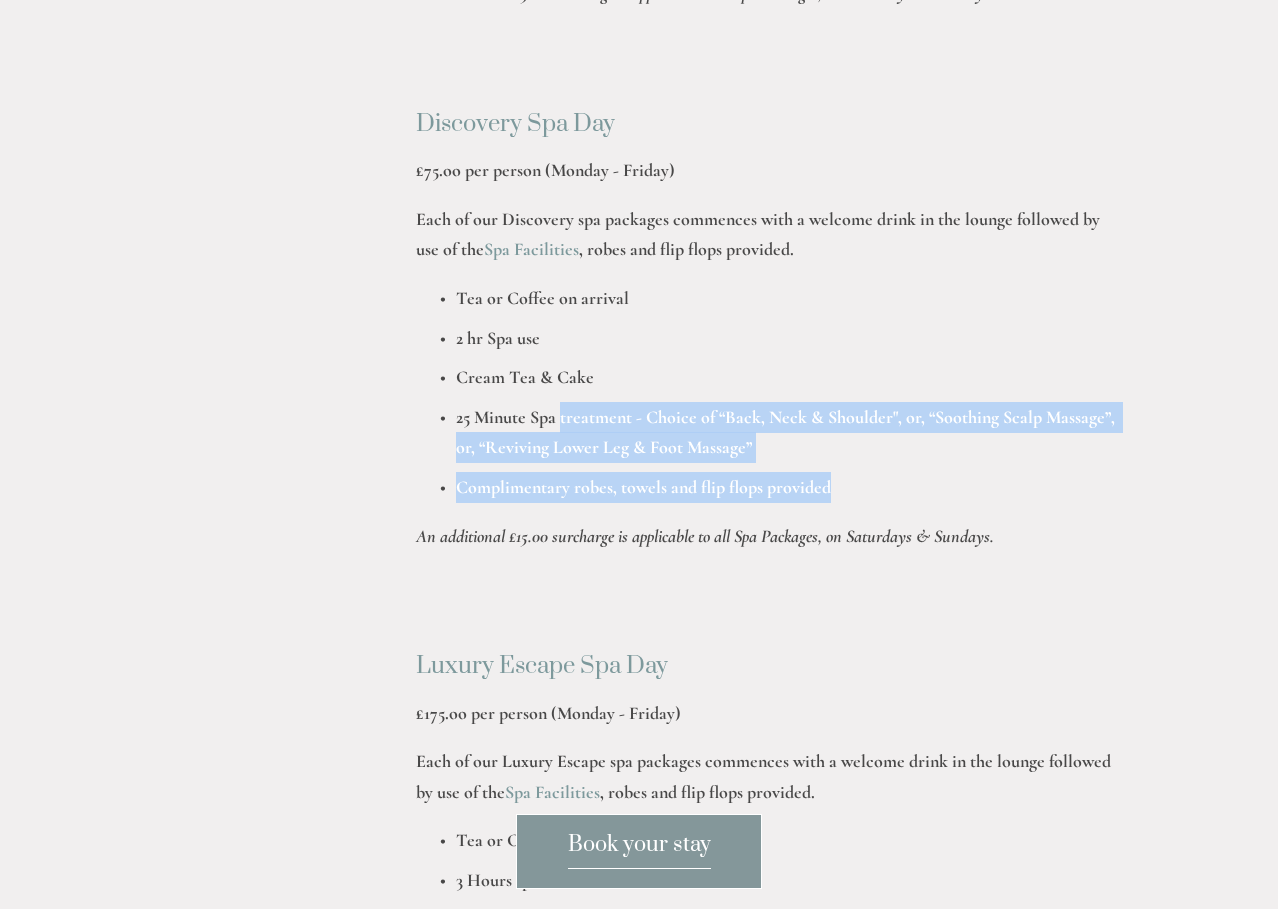 drag, startPoint x: 594, startPoint y: 429, endPoint x: 819, endPoint y: 512, distance: 239.82077 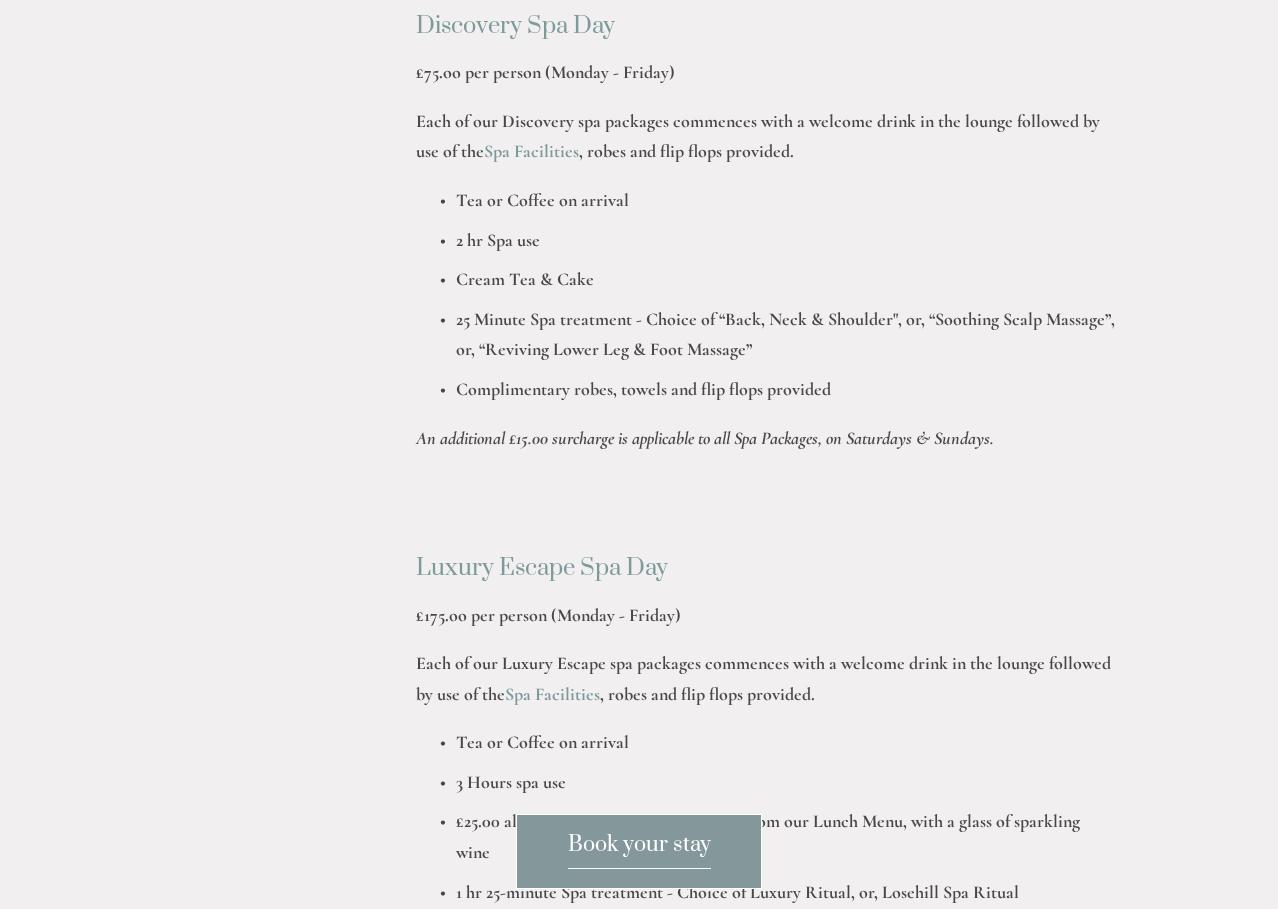 scroll, scrollTop: 1783, scrollLeft: 0, axis: vertical 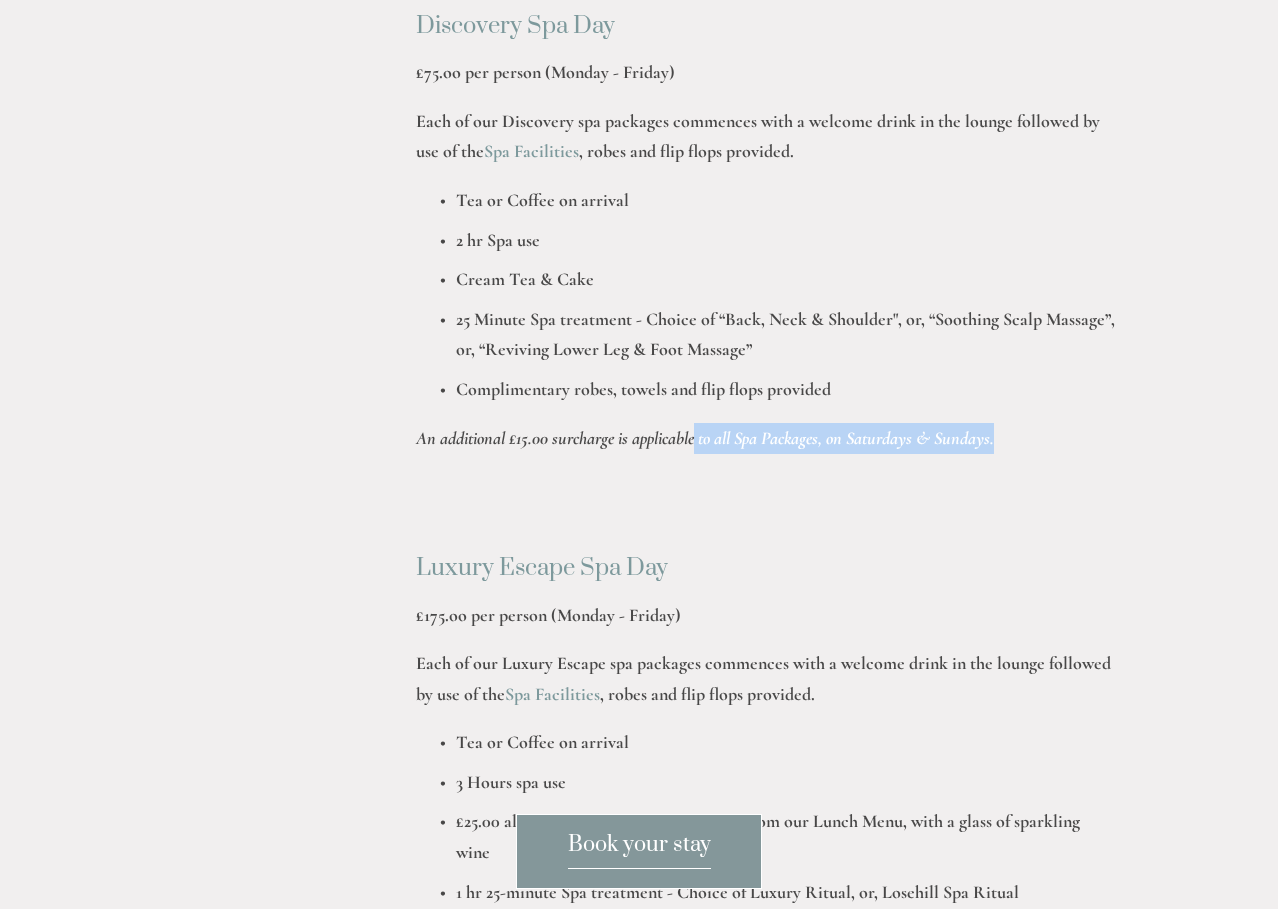 drag, startPoint x: 698, startPoint y: 449, endPoint x: 822, endPoint y: 474, distance: 126.495056 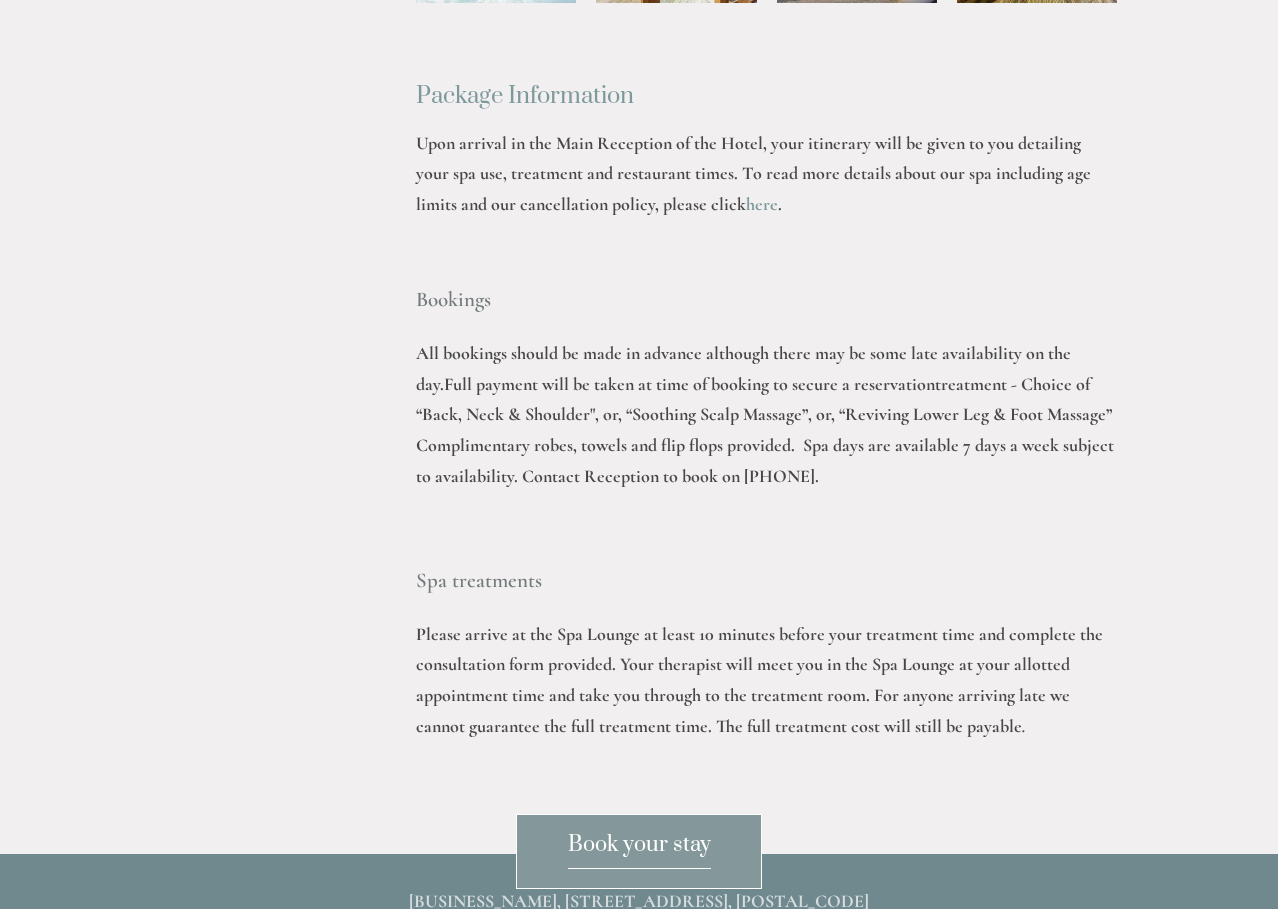 scroll, scrollTop: 3947, scrollLeft: 0, axis: vertical 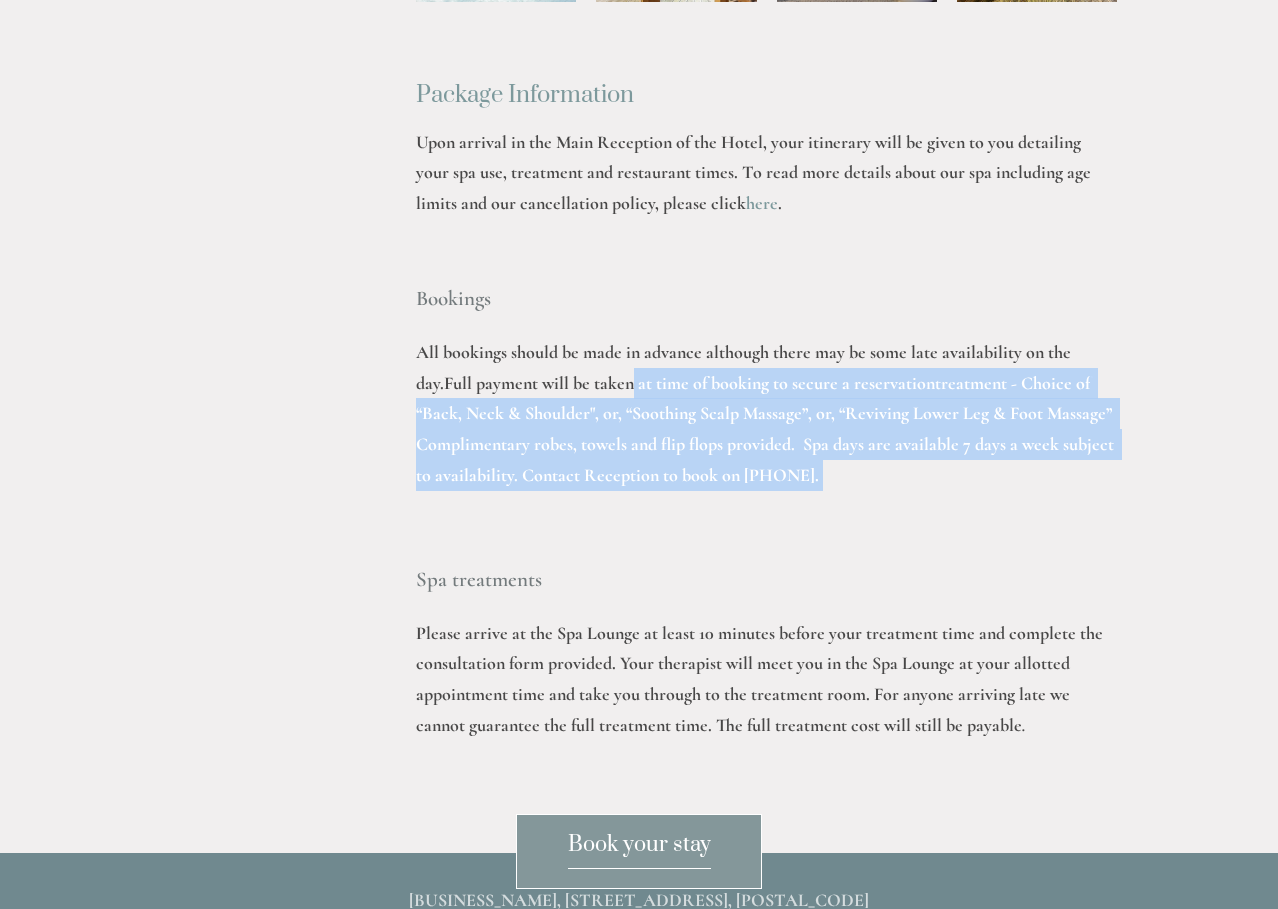 drag, startPoint x: 603, startPoint y: 377, endPoint x: 950, endPoint y: 424, distance: 350.16852 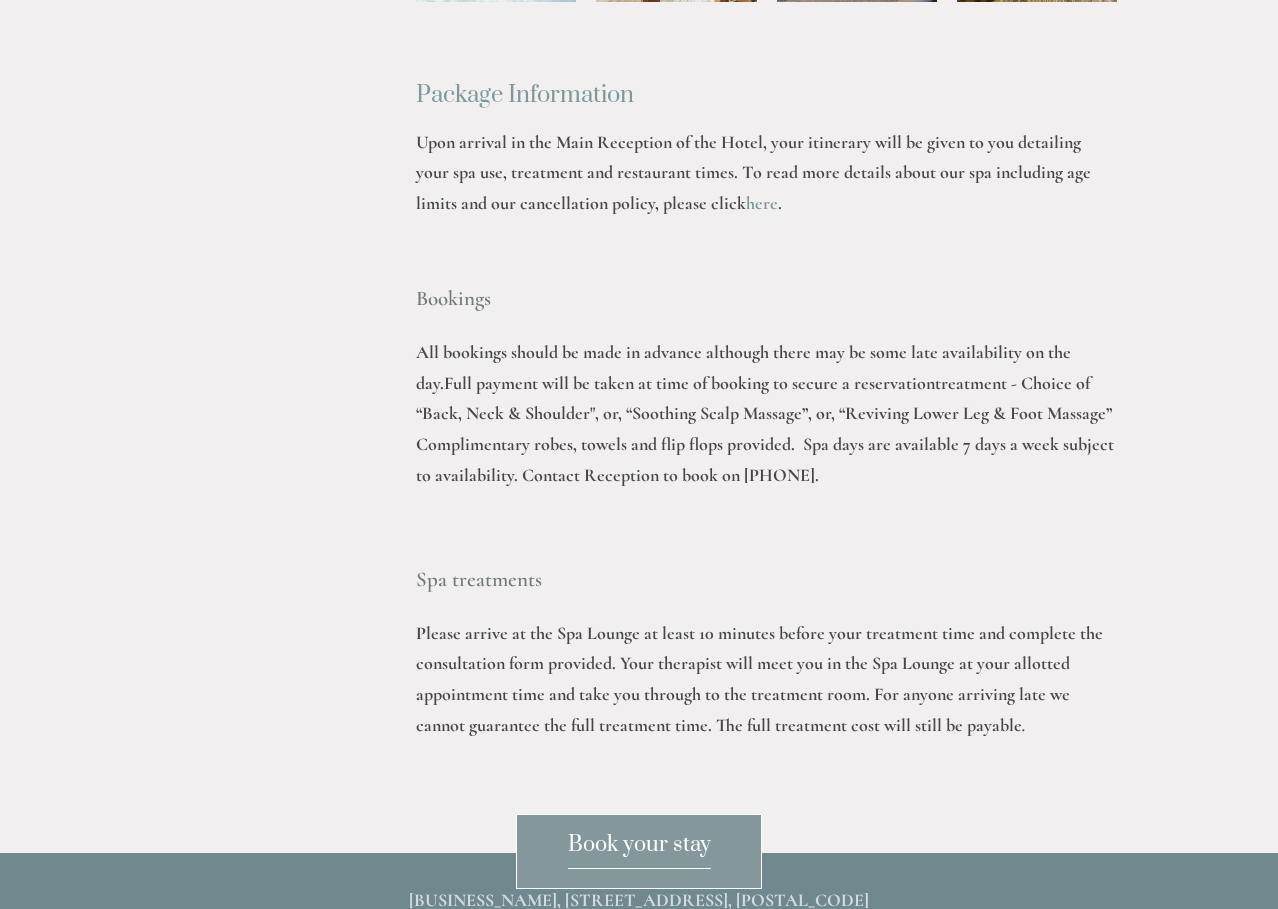 click on "Package Information Upon arrival in the Main Reception of the Hotel, your itinerary will be given to you detailing your spa use, treatment and restaurant times. To read more details about our spa including age limits and our cancellation policy, please click  here . Bookings All bookings should be made in advance although there may be some late availability on the day.  Full payment will be taken at time of booking to secure a reservation .  Spa days are available 7 days a week subject to availability. Contact Reception to book on 01433 621 219.   Spa treatments Please arrive at the Spa Lounge at least 10 minutes before your treatment time and complete the consultation form provided. Your therapist will meet you in the Spa Lounge at your allotted appointment time and take you through to the treatment room. For anyone arriving late we cannot guarantee the full treatment time. The full treatment cost will still be payable ." at bounding box center (766, 398) 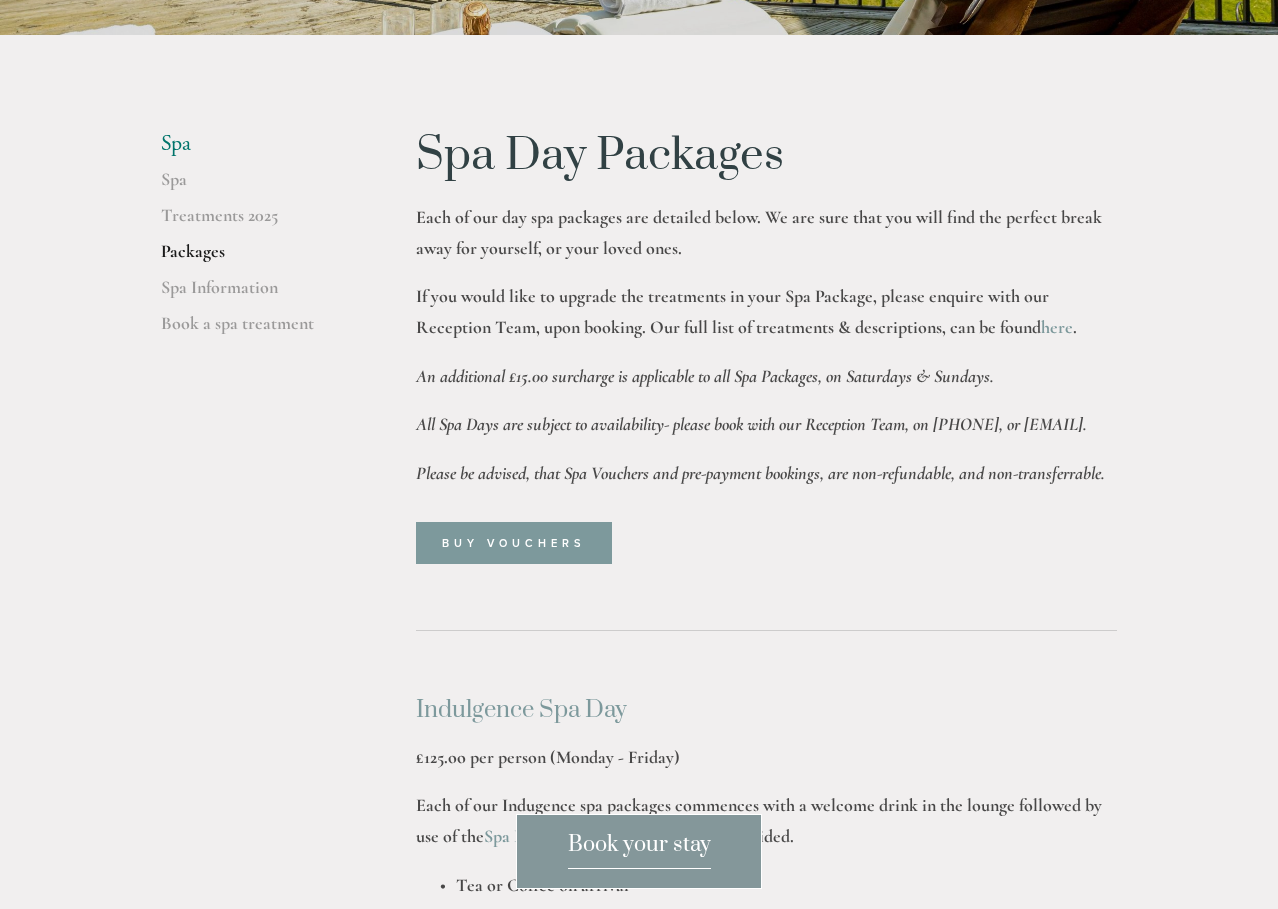 scroll, scrollTop: 554, scrollLeft: 0, axis: vertical 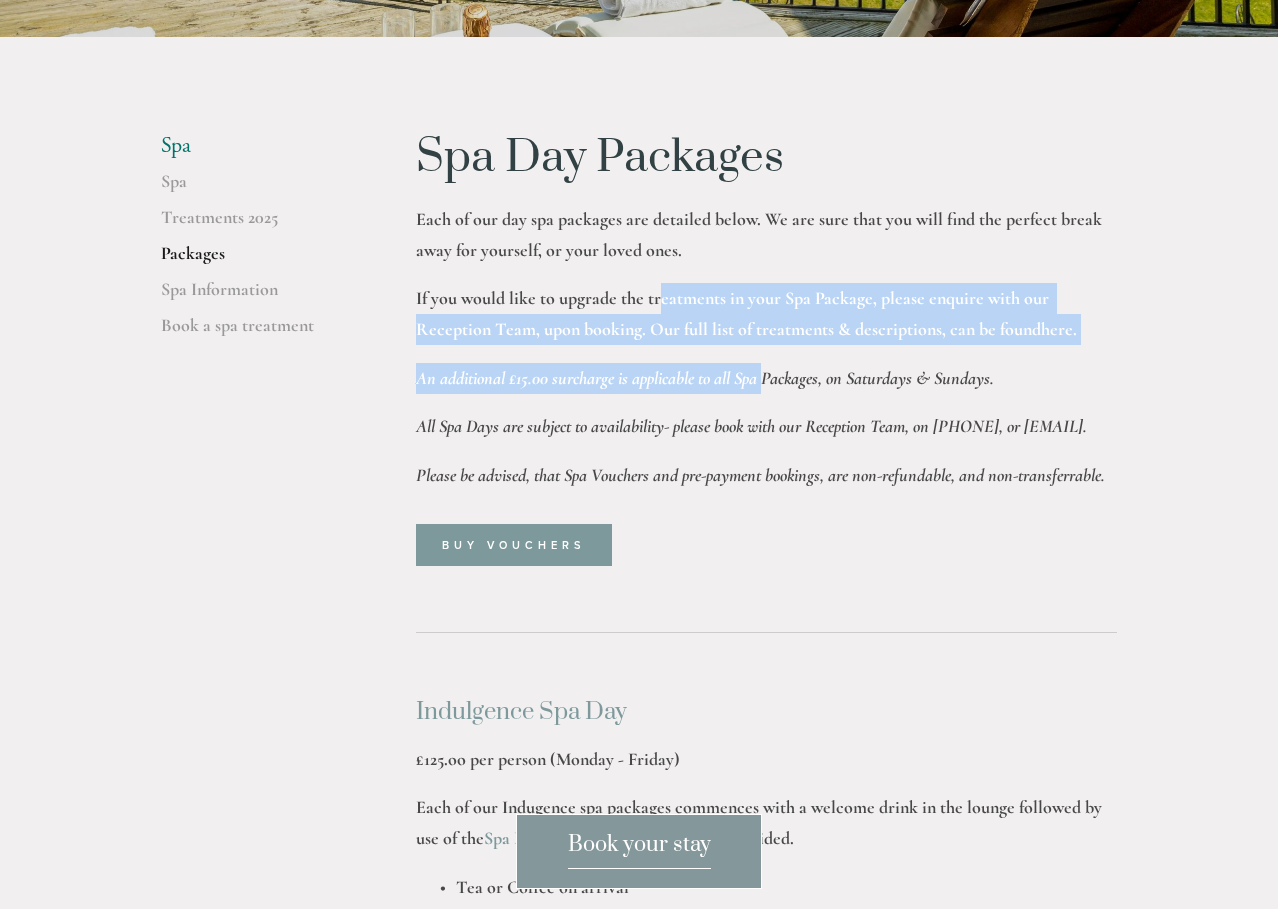 drag, startPoint x: 661, startPoint y: 287, endPoint x: 767, endPoint y: 379, distance: 140.35669 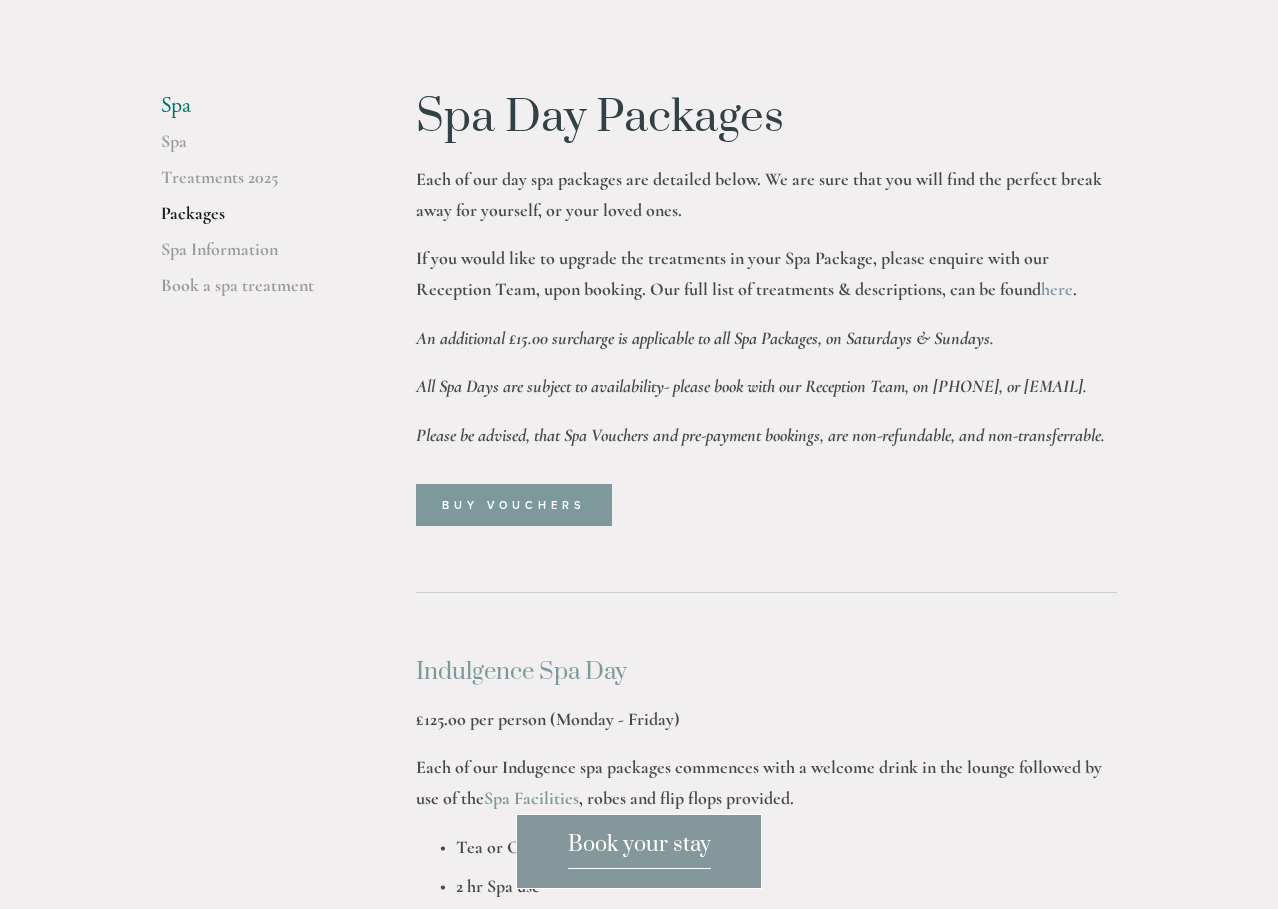 scroll, scrollTop: 596, scrollLeft: 0, axis: vertical 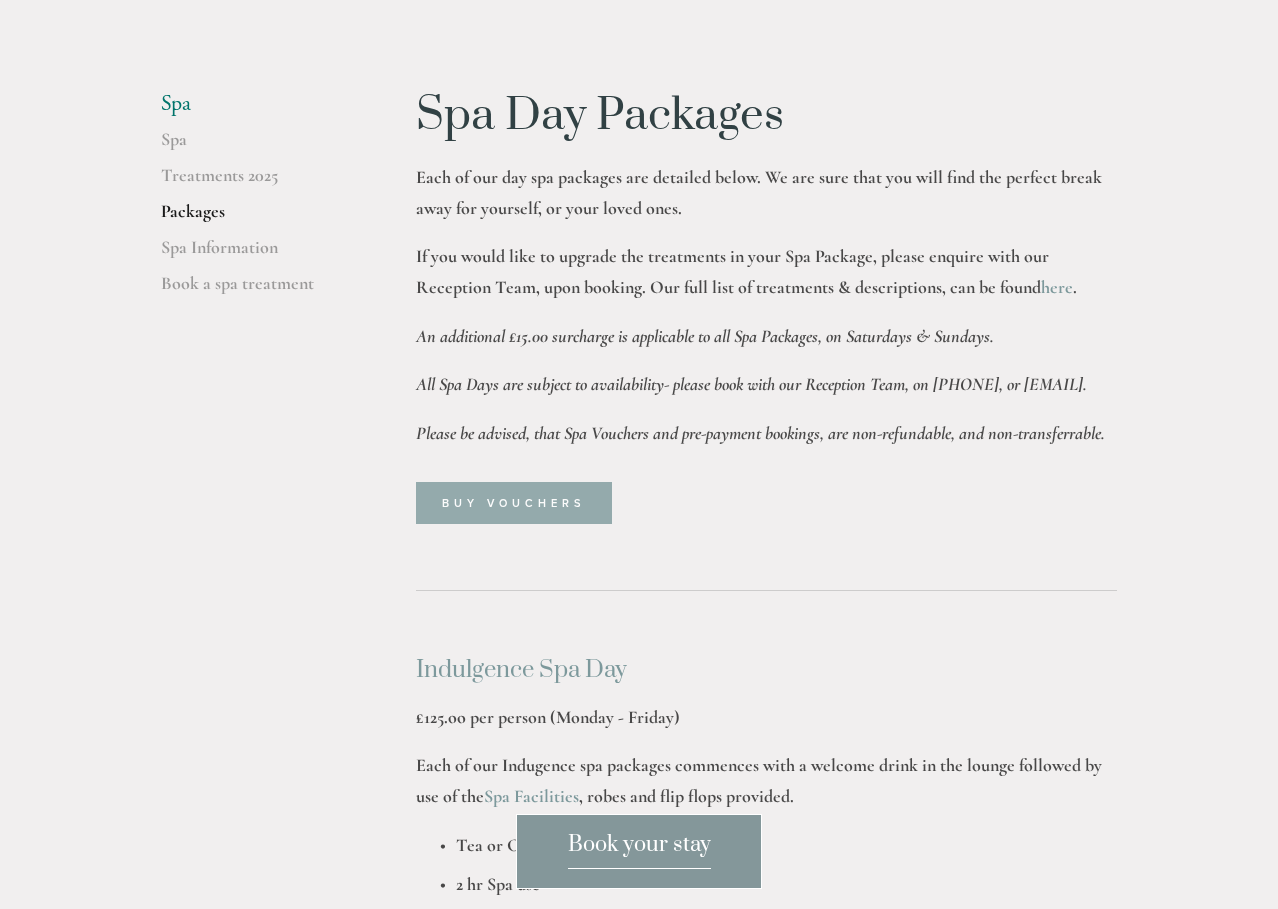 click on "Buy Vouchers" at bounding box center (514, 503) 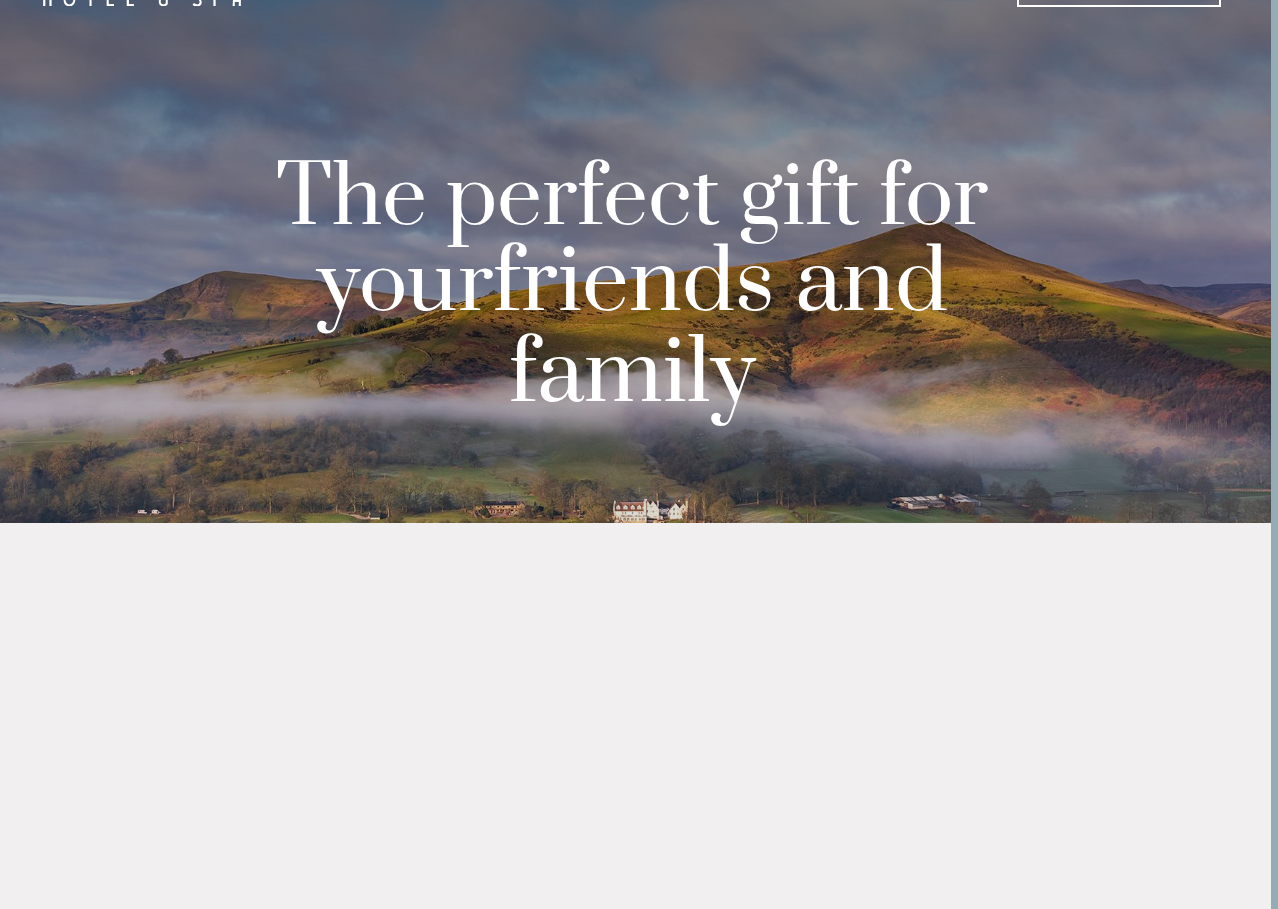 scroll, scrollTop: 67, scrollLeft: 7, axis: both 